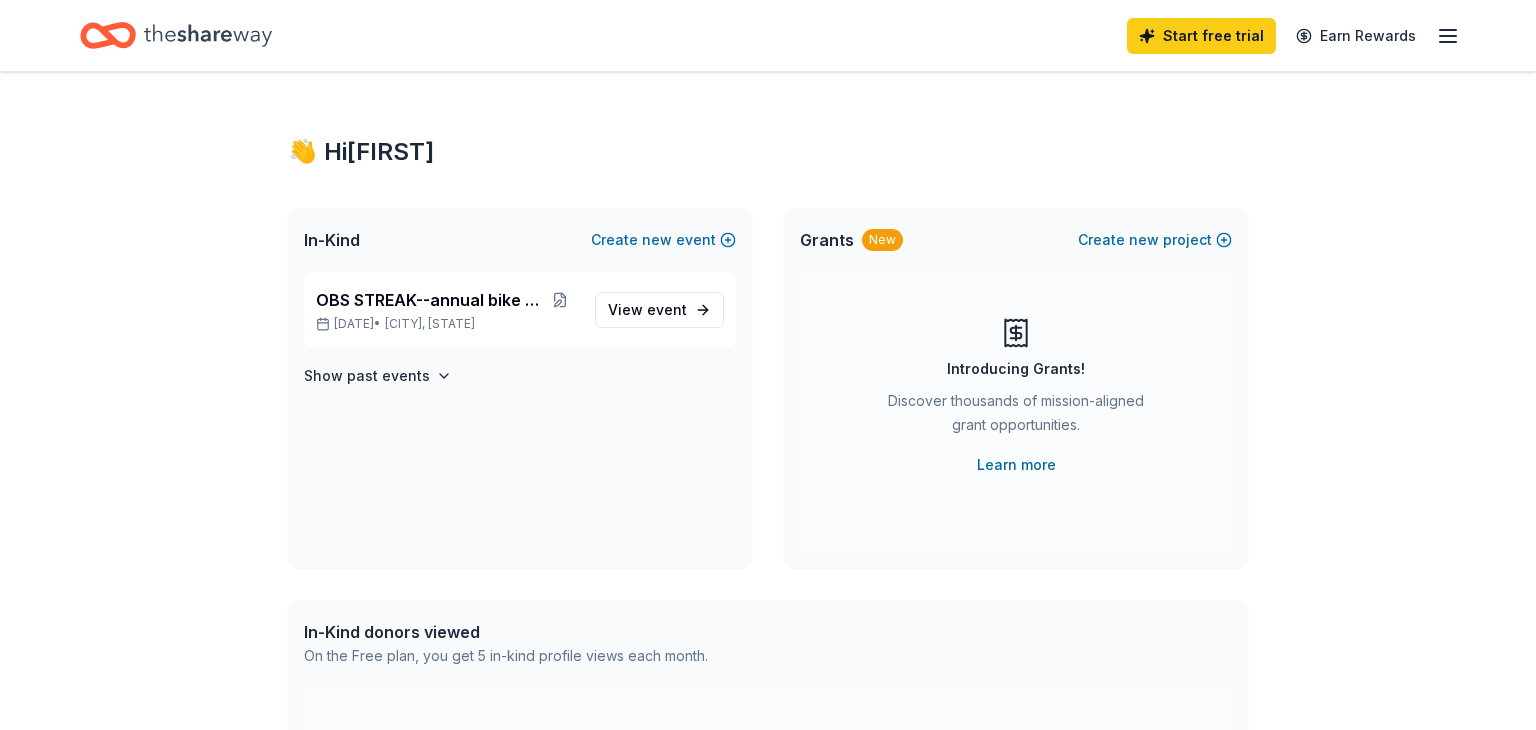 scroll, scrollTop: 0, scrollLeft: 0, axis: both 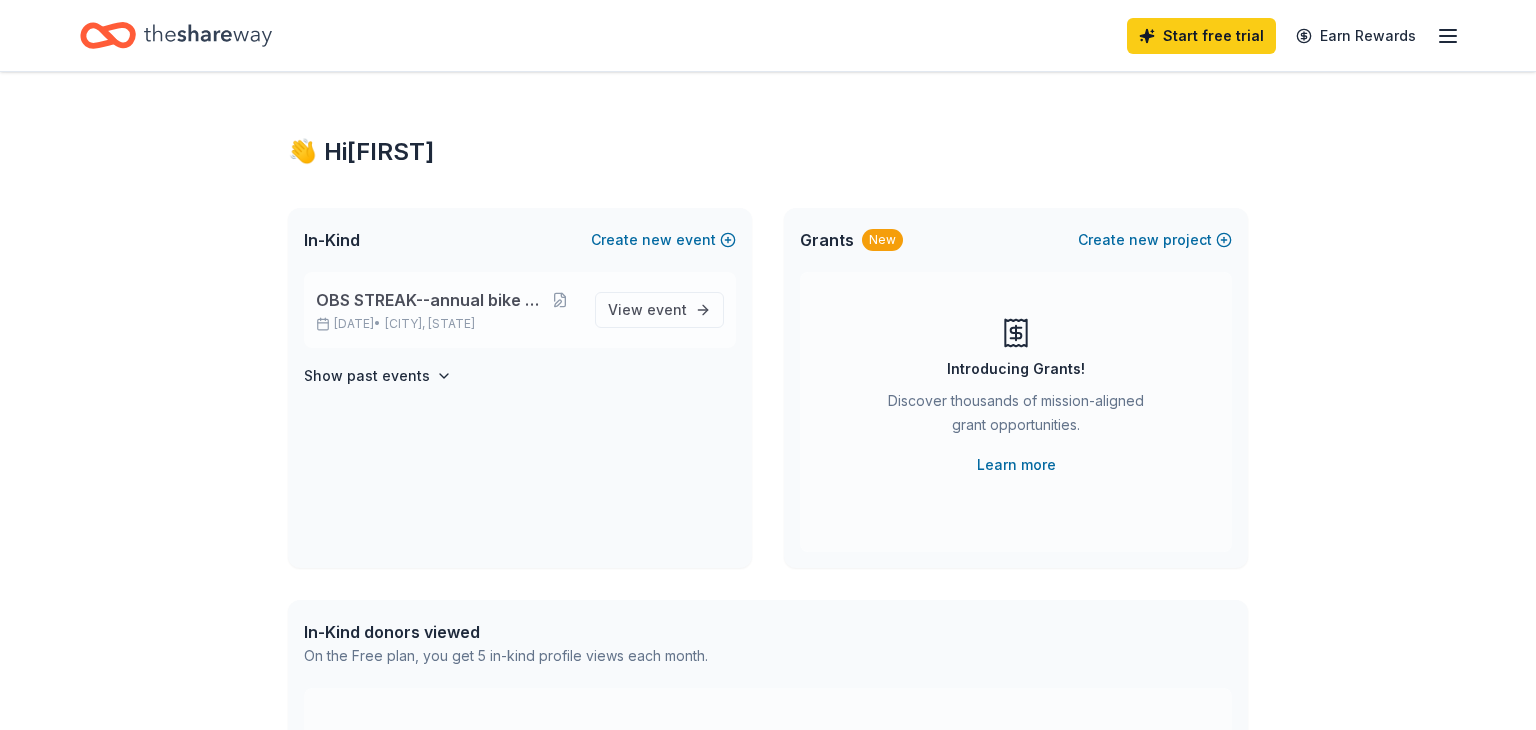 click on "OBS STREAK--annual bike ride" at bounding box center (428, 300) 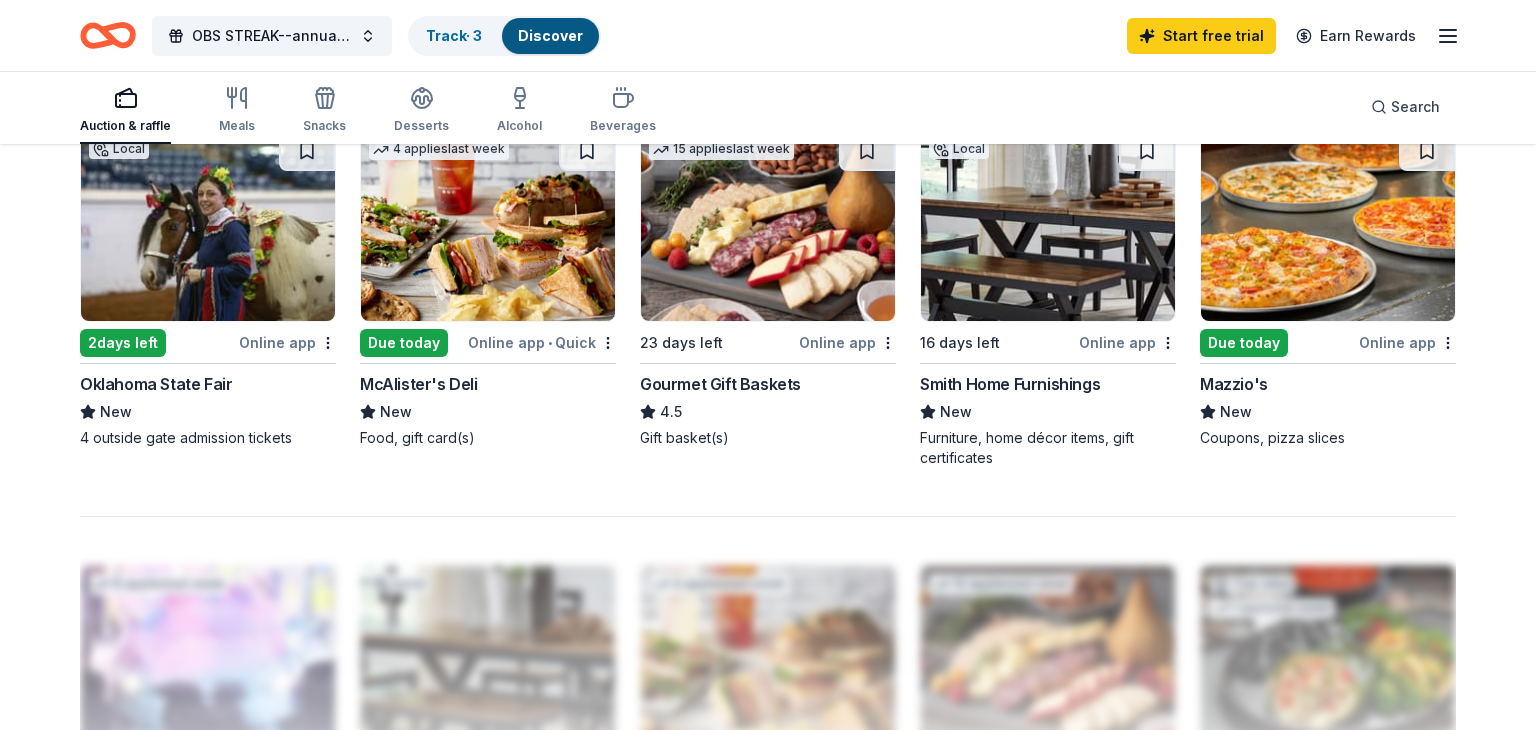 scroll, scrollTop: 1348, scrollLeft: 0, axis: vertical 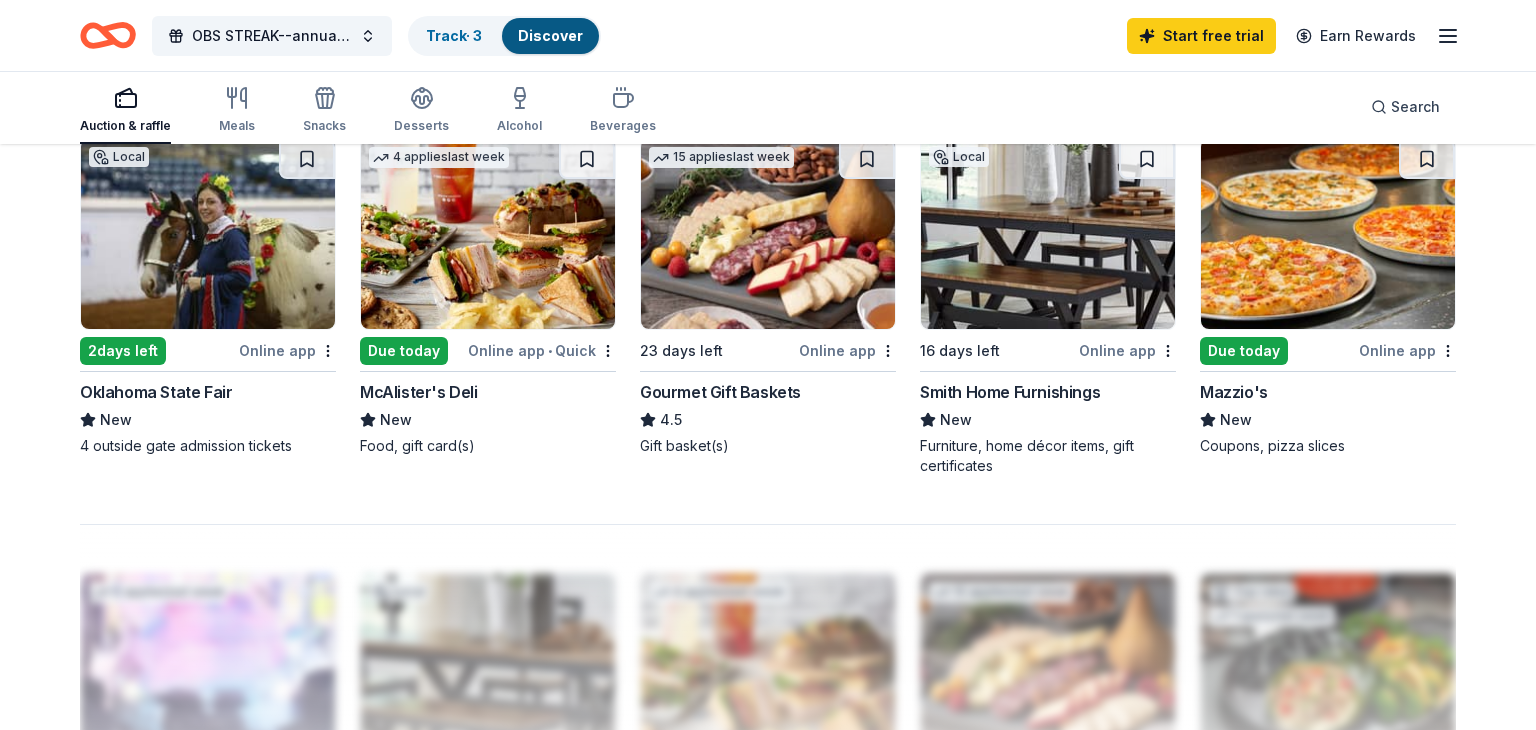 click on "Due today" at bounding box center [404, 351] 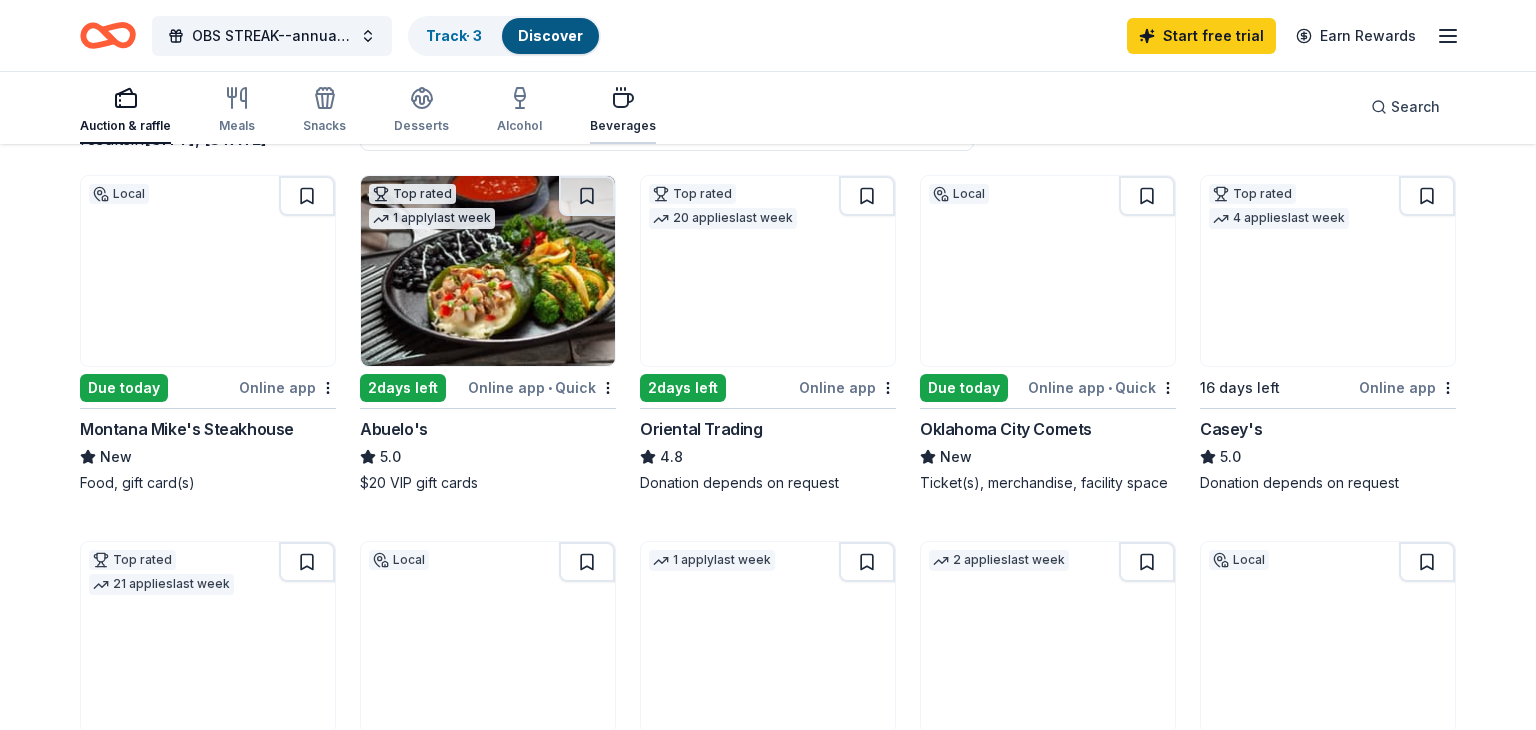 scroll, scrollTop: 195, scrollLeft: 0, axis: vertical 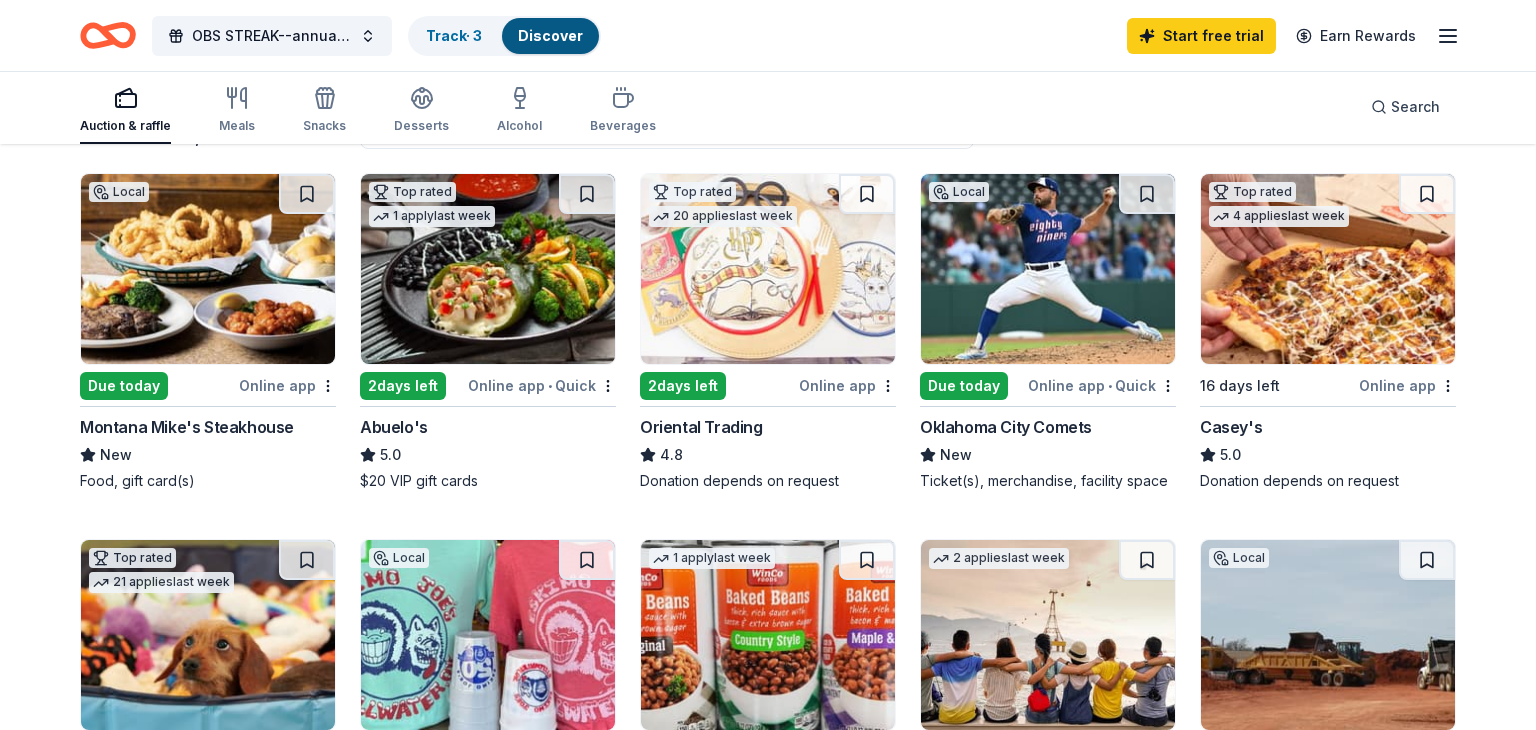 click on "Online app • Quick" at bounding box center (542, 385) 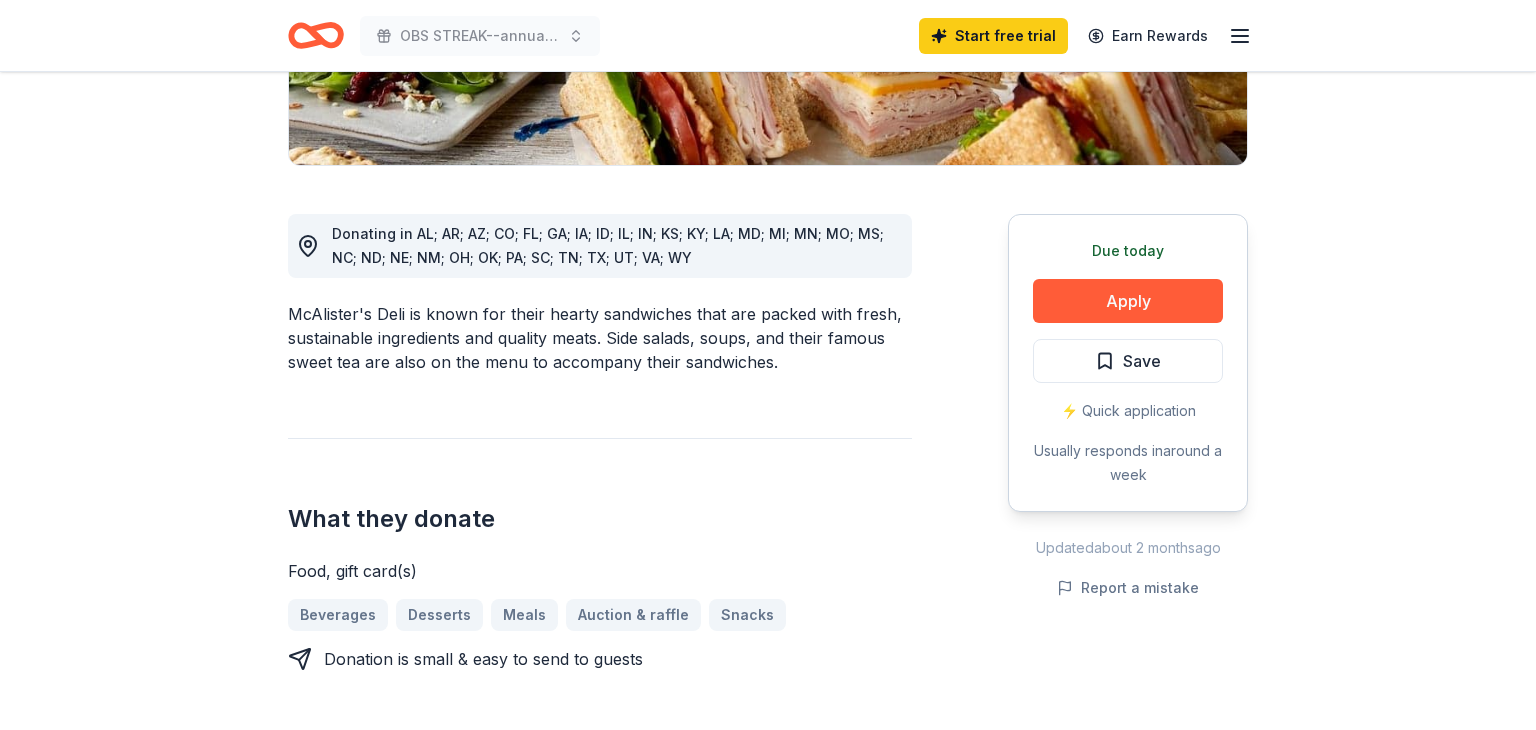 scroll, scrollTop: 451, scrollLeft: 0, axis: vertical 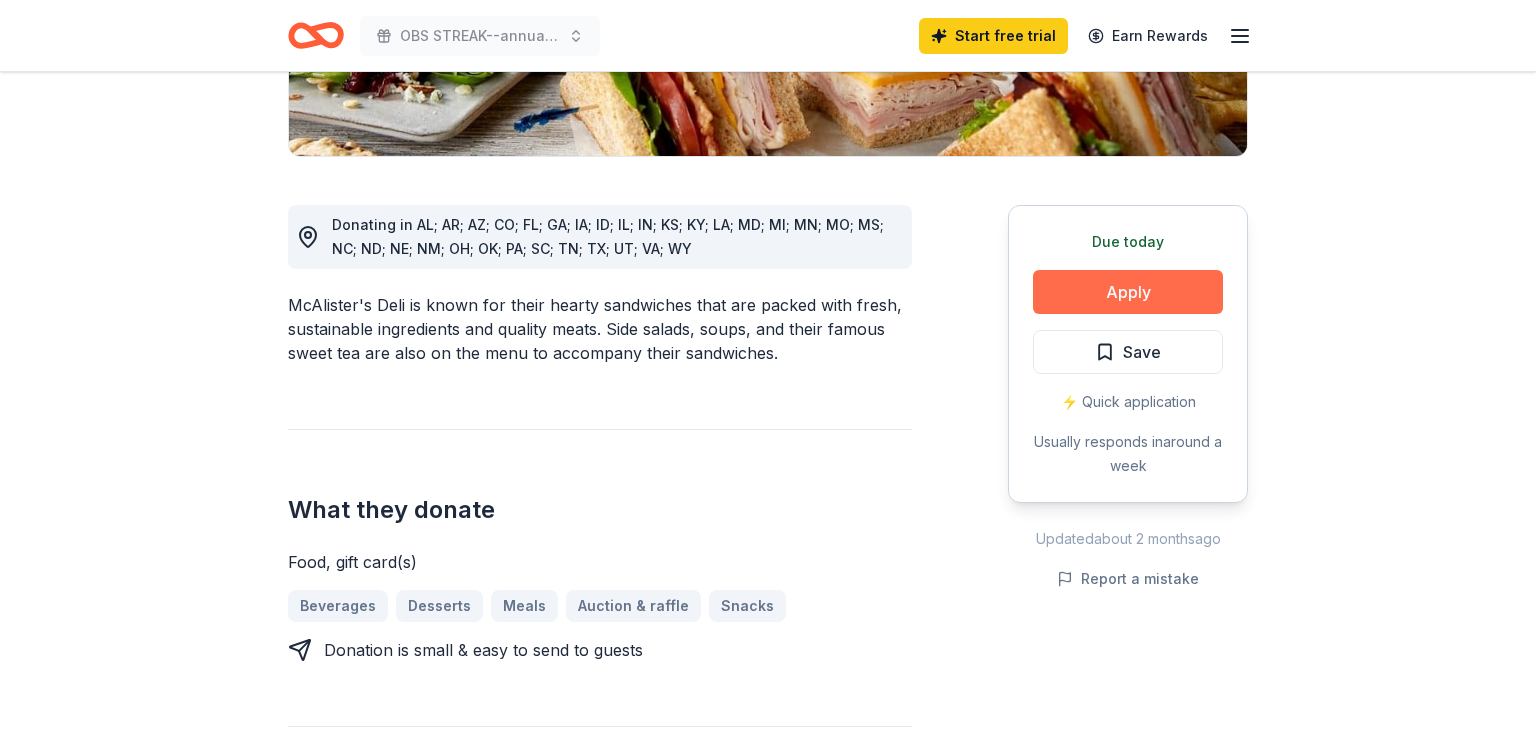 click on "Apply" at bounding box center [1128, 292] 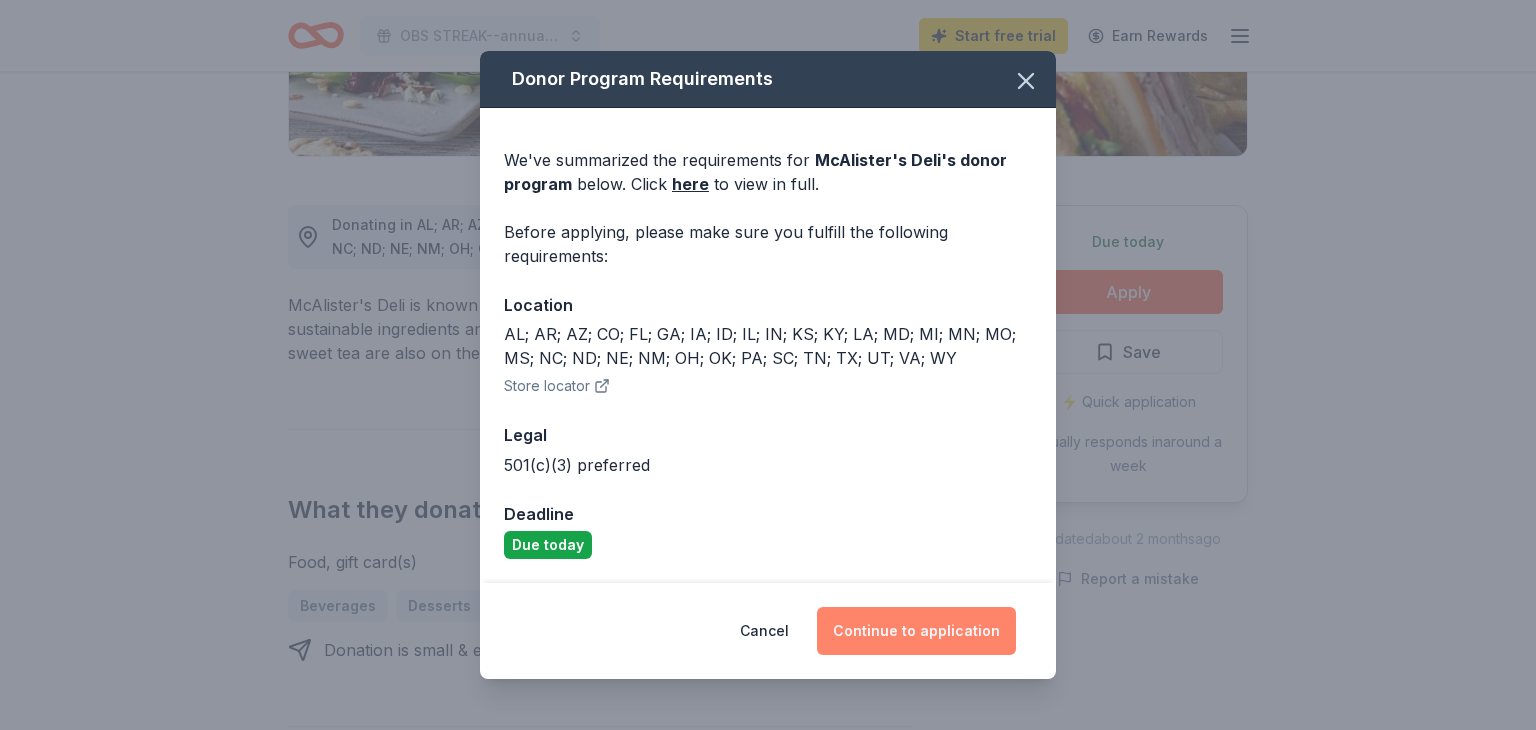 click on "Continue to application" at bounding box center [916, 631] 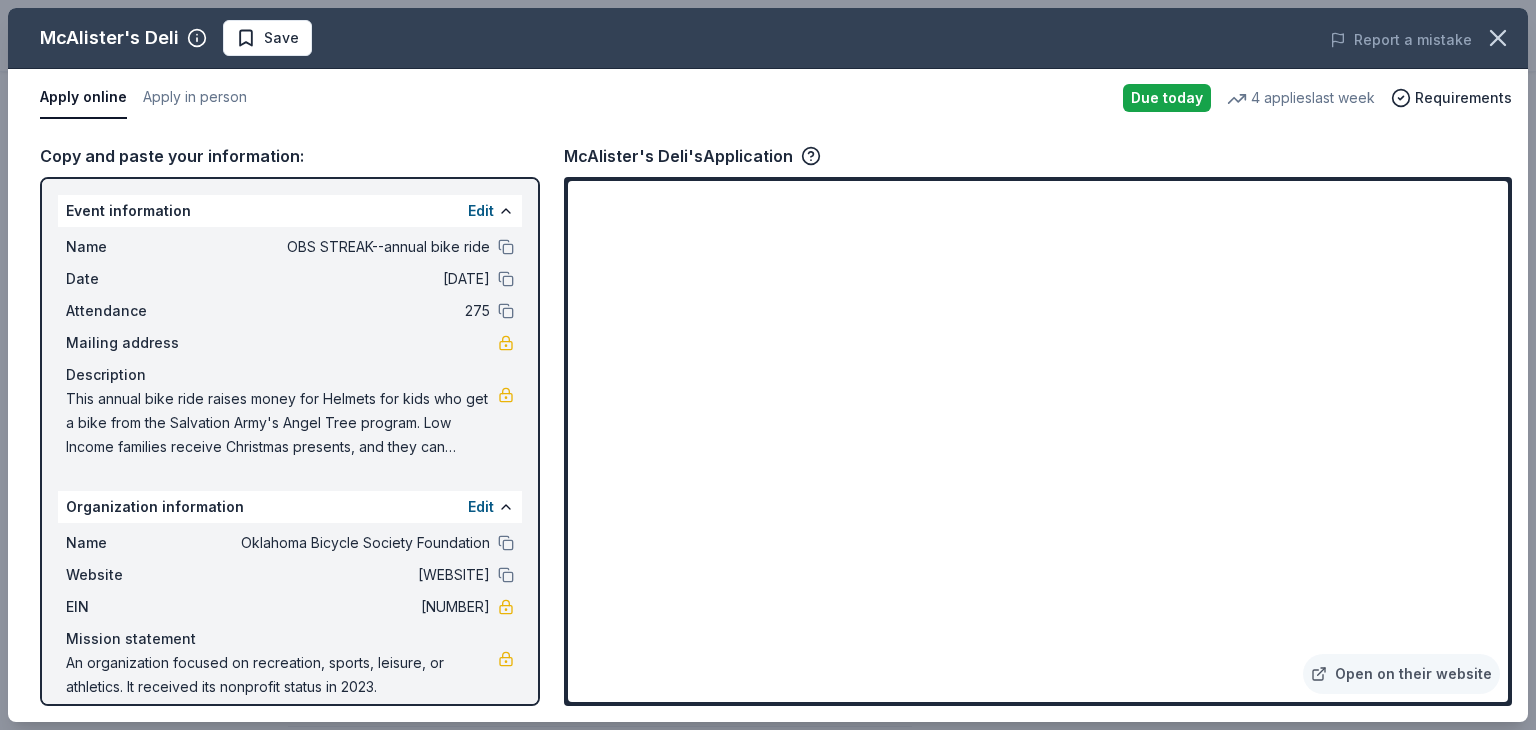 scroll, scrollTop: 18, scrollLeft: 0, axis: vertical 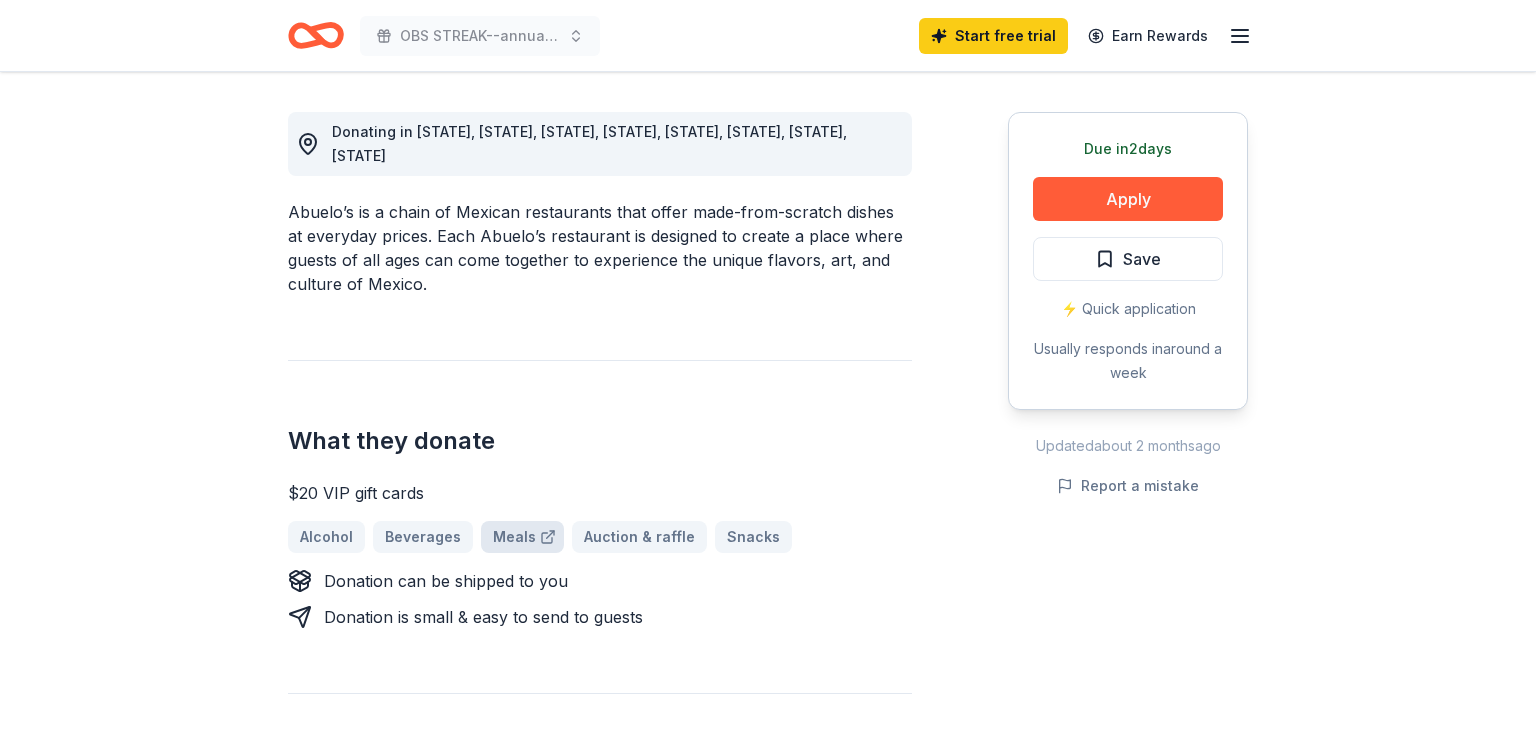 click on "Meals" at bounding box center (522, 537) 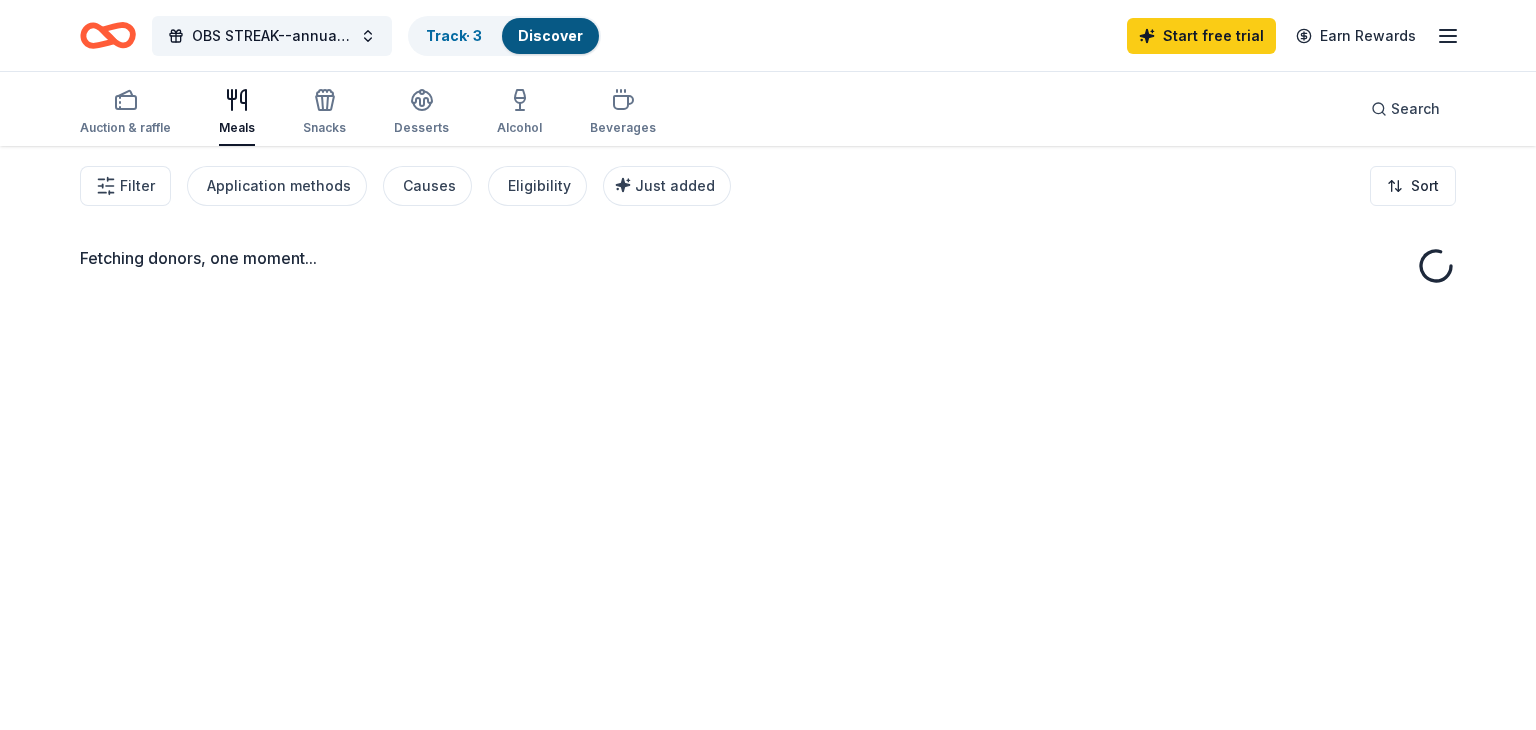 scroll, scrollTop: 0, scrollLeft: 0, axis: both 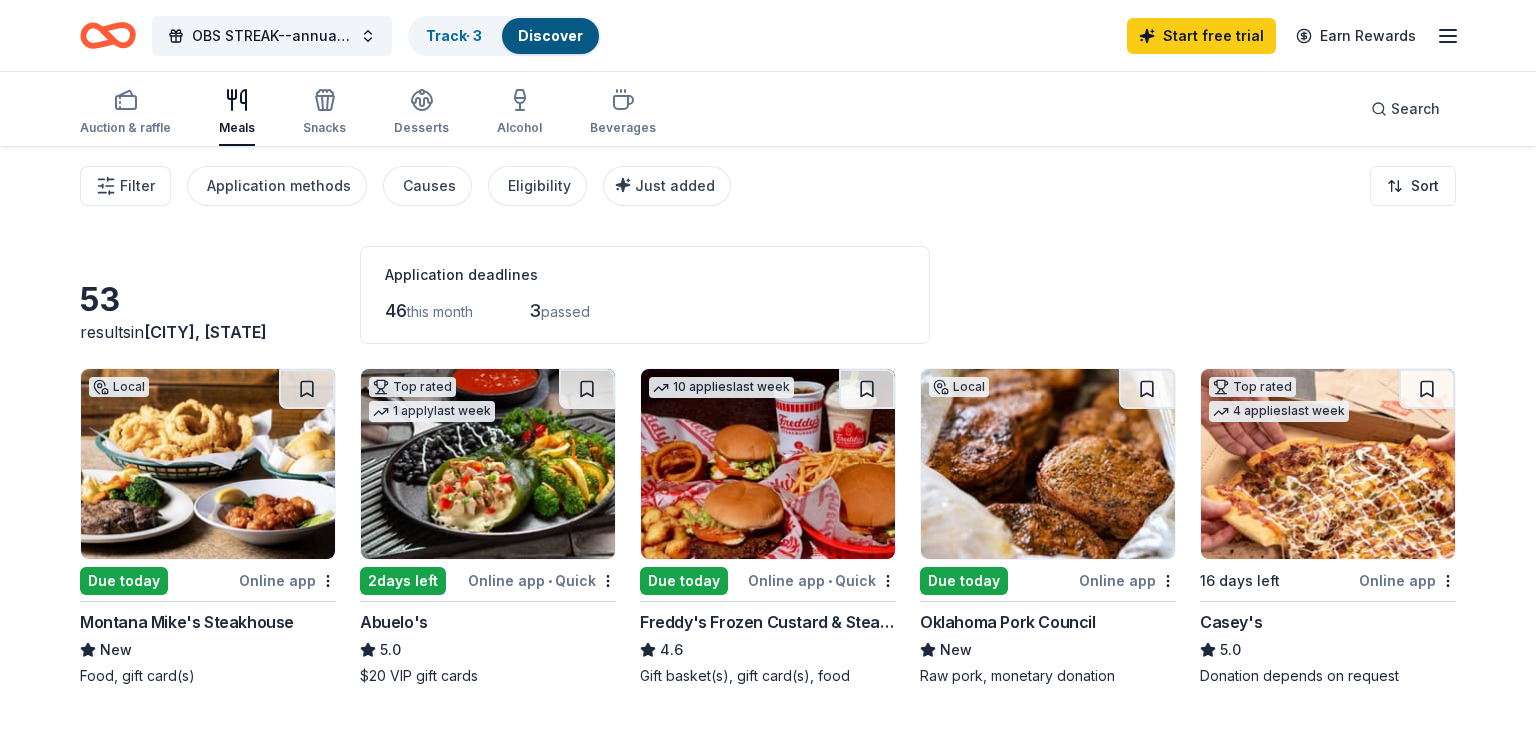 click on "Online app • Quick" at bounding box center [542, 580] 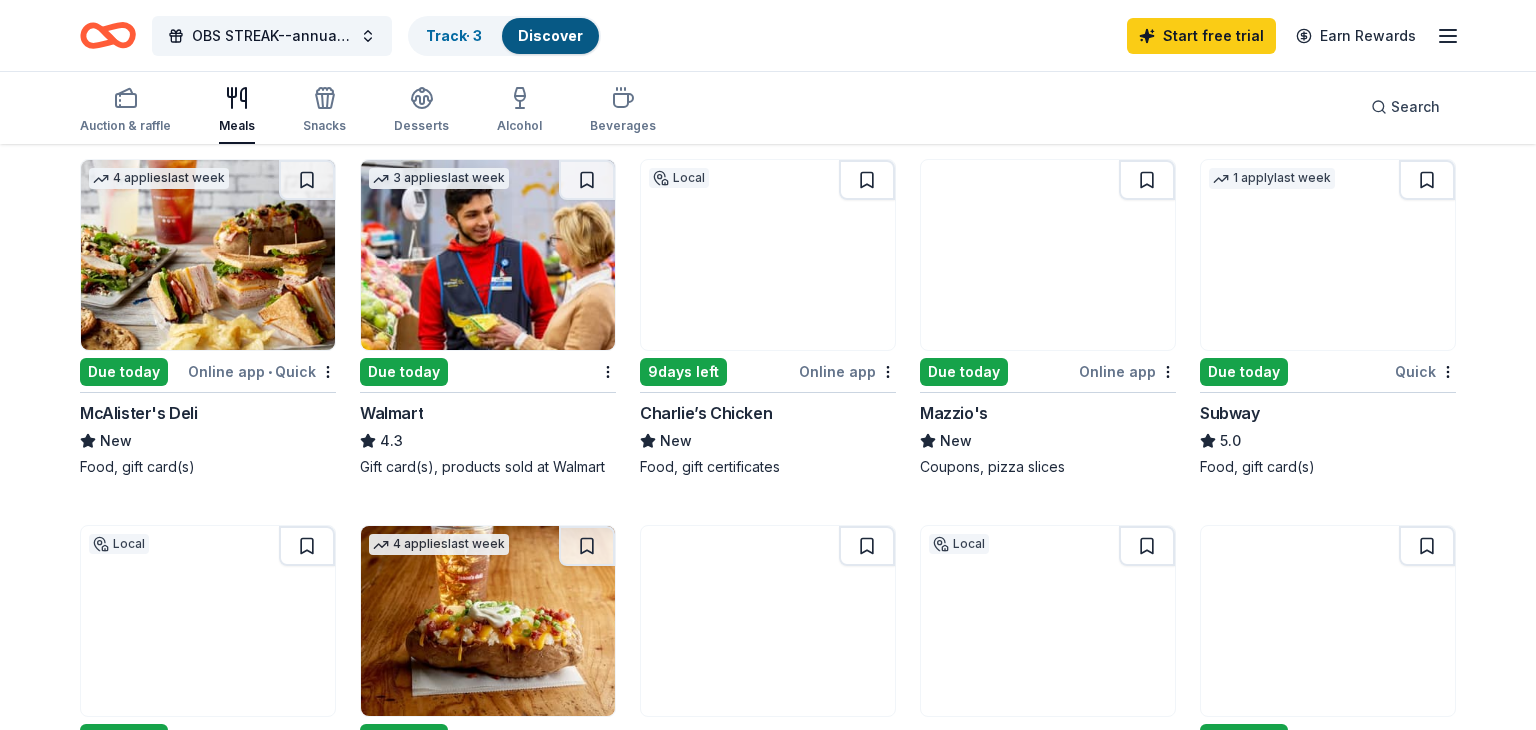 scroll, scrollTop: 960, scrollLeft: 0, axis: vertical 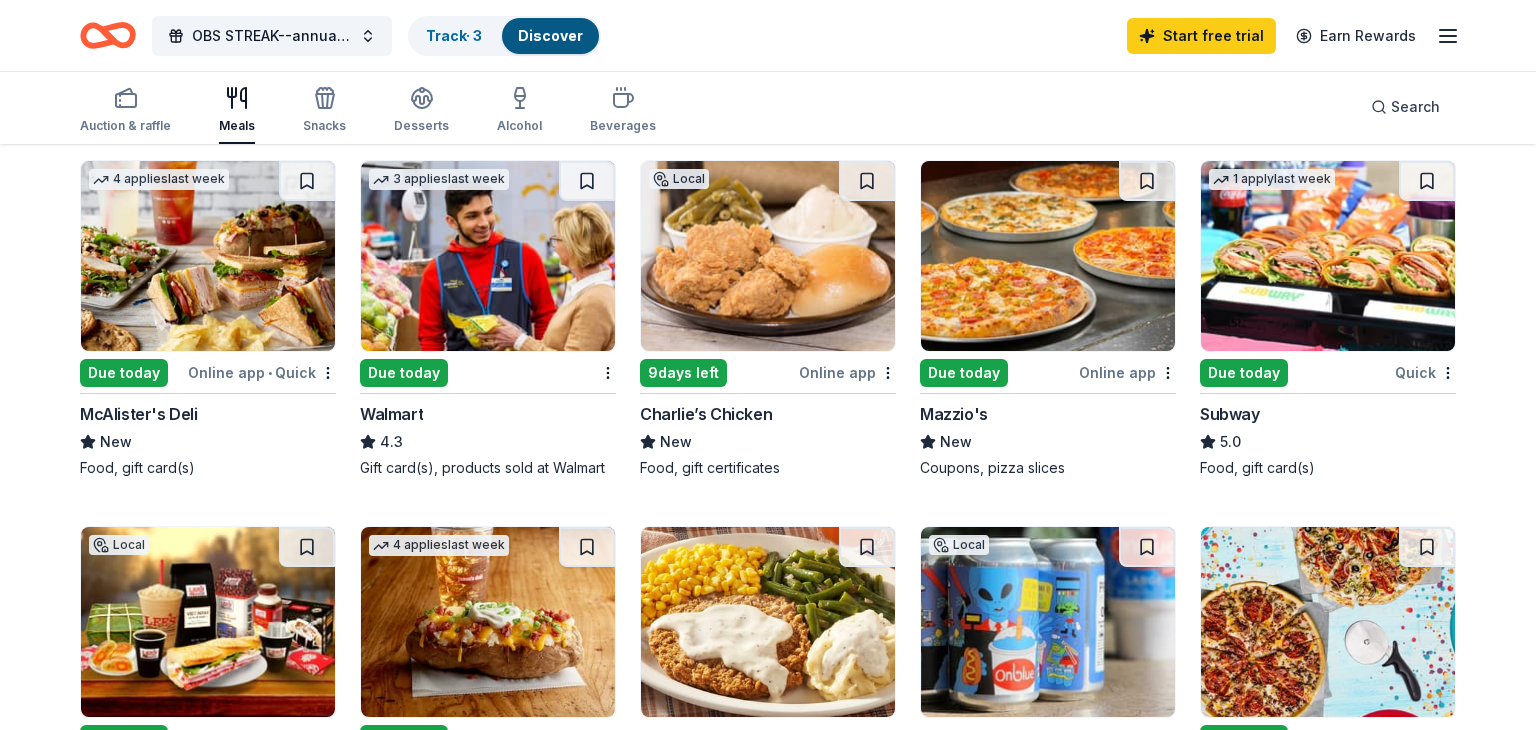 click on "Due today" at bounding box center (1244, 373) 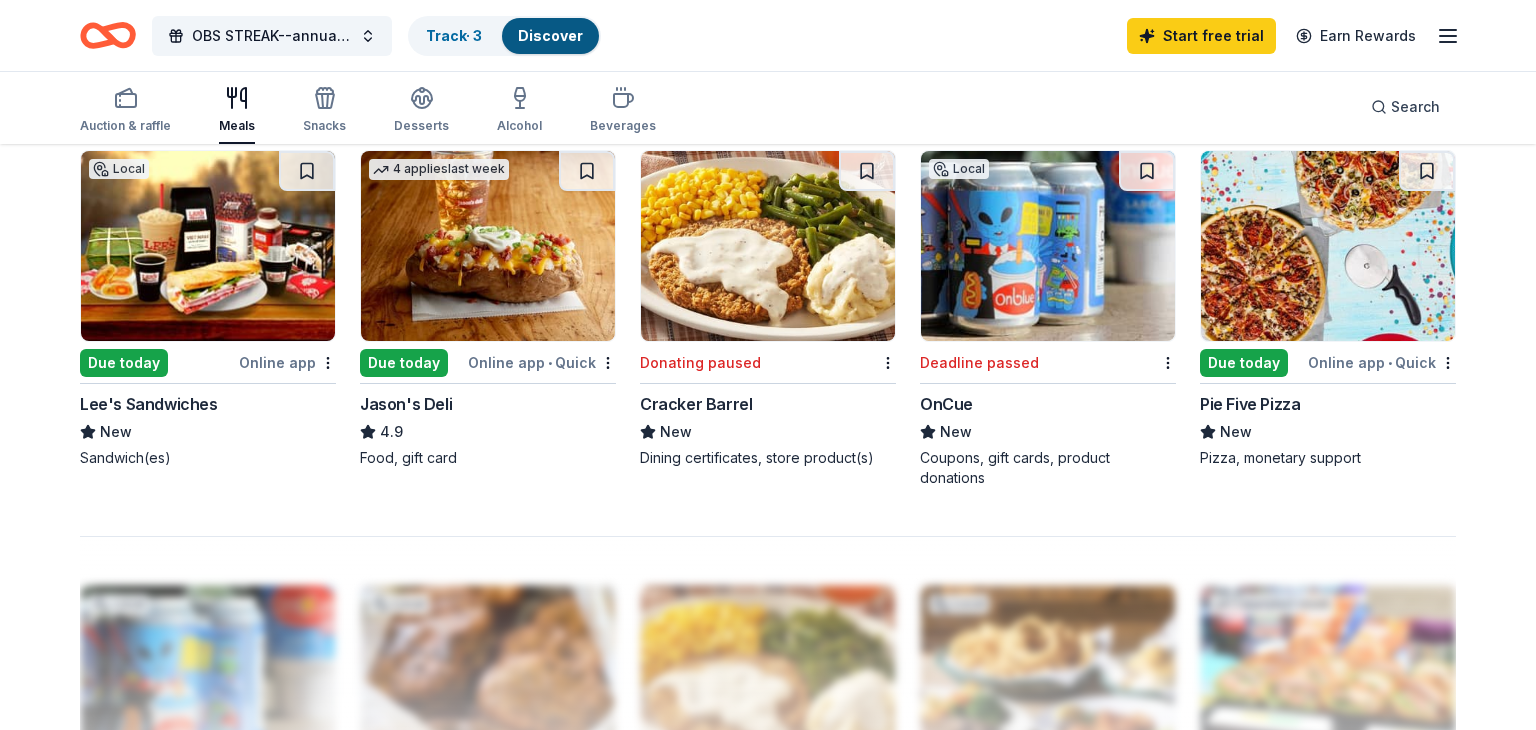 scroll, scrollTop: 1337, scrollLeft: 0, axis: vertical 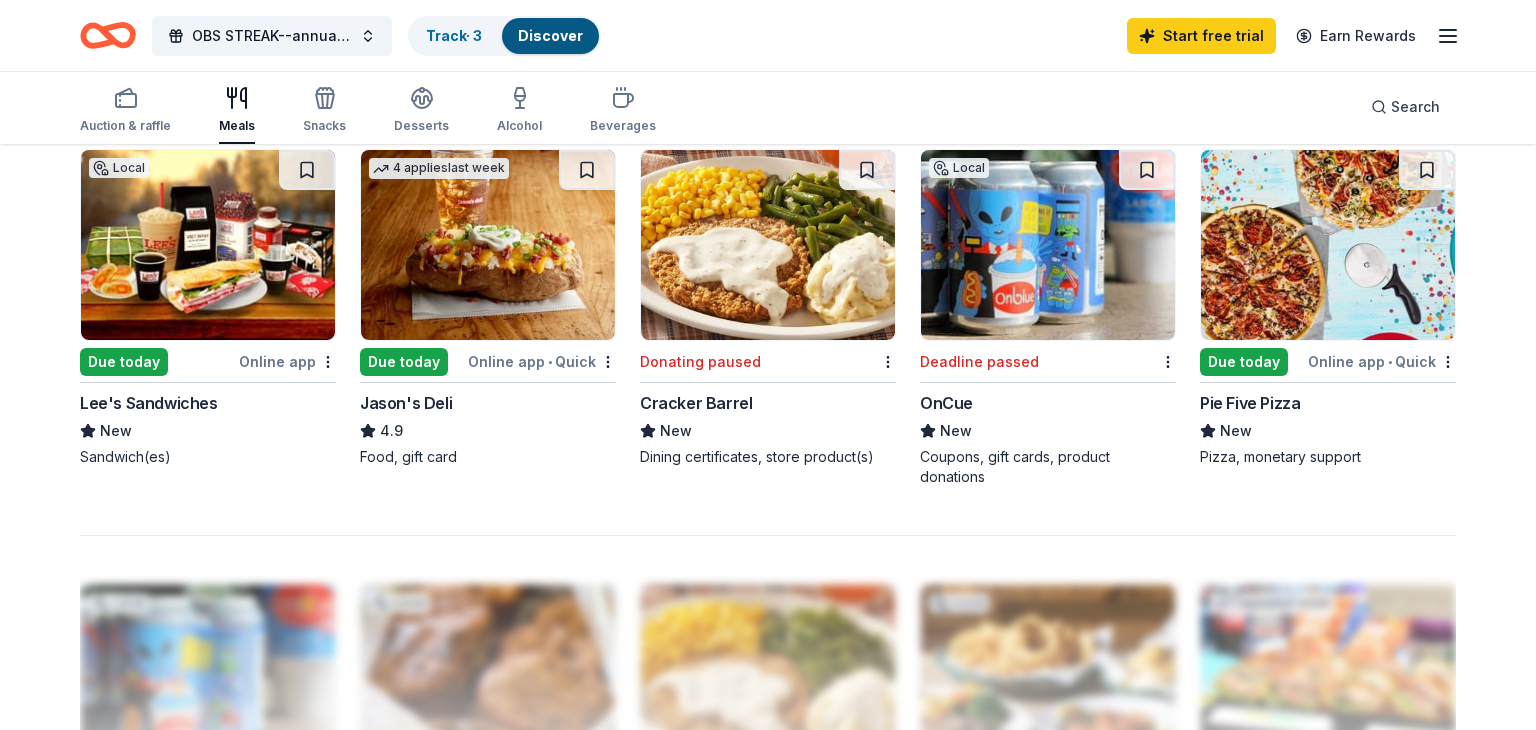 click on "Due today" at bounding box center (1244, 362) 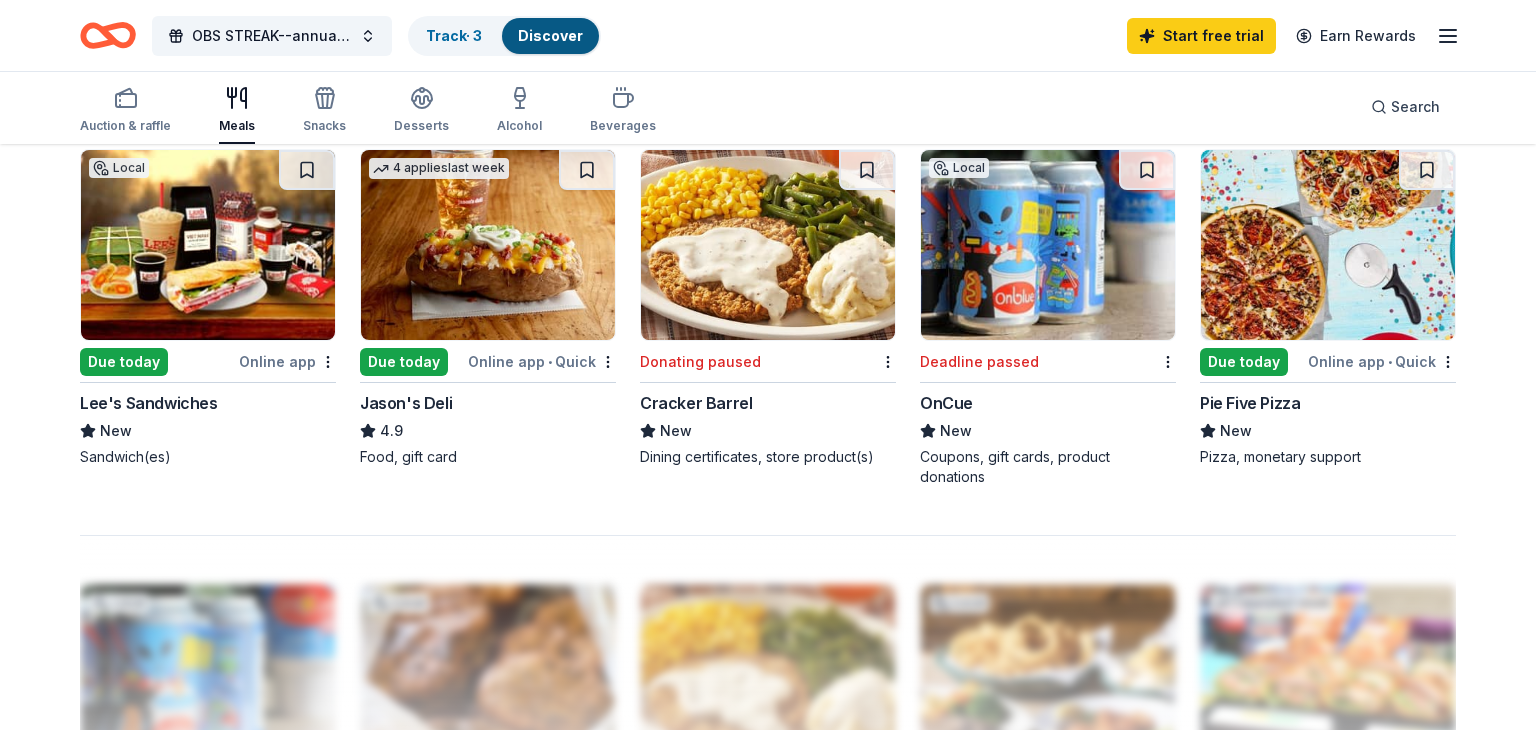 click on "Due today" at bounding box center (404, 362) 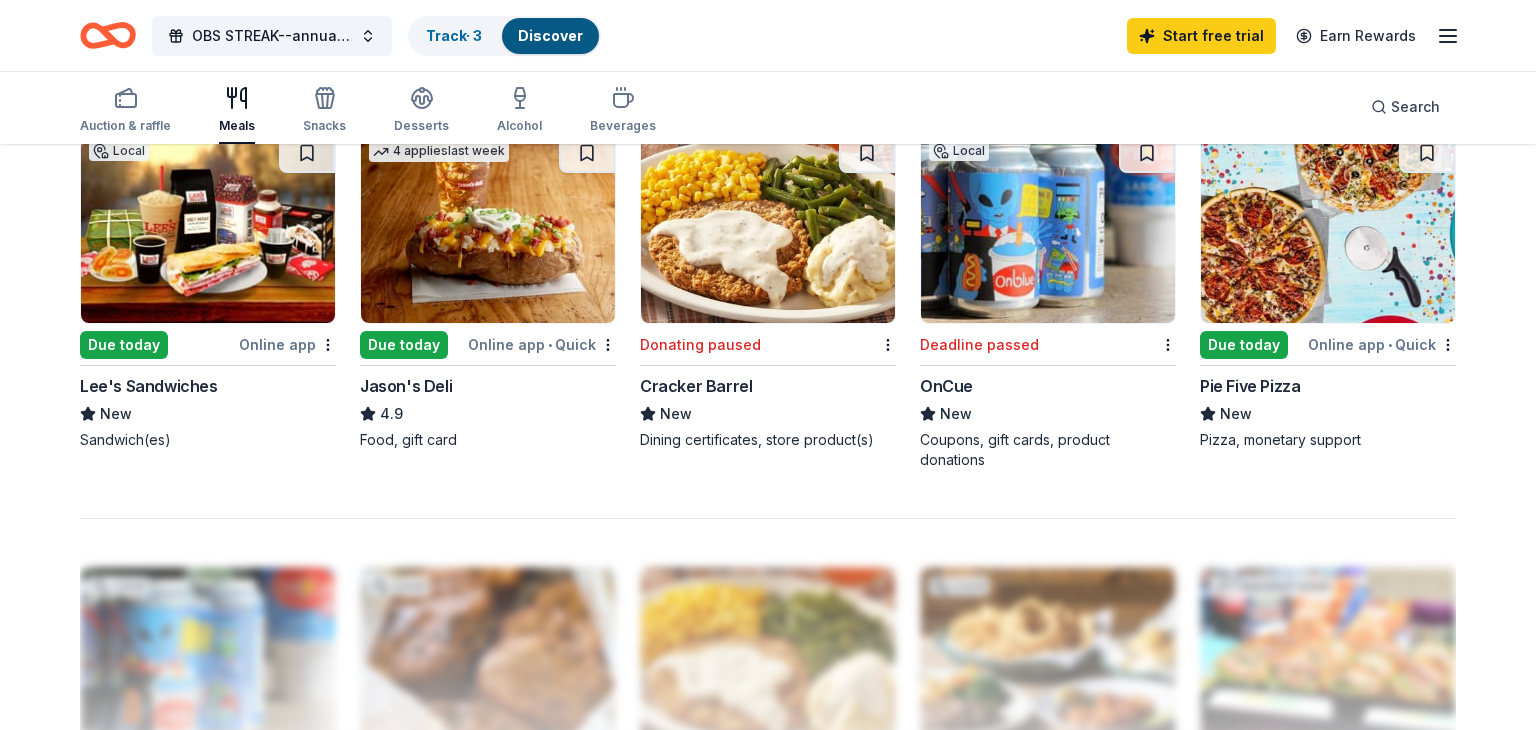 scroll, scrollTop: 1364, scrollLeft: 0, axis: vertical 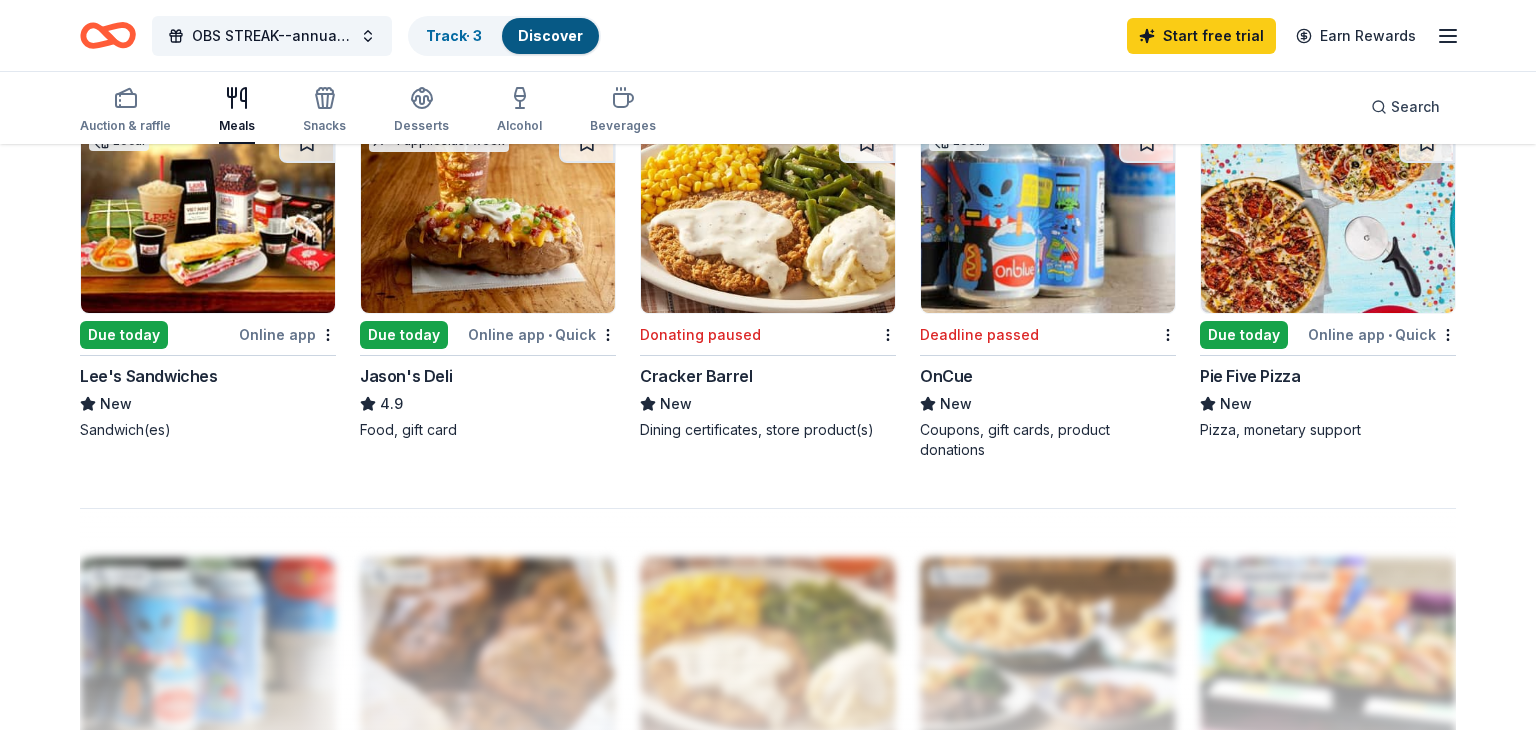 click on "Due today" at bounding box center [124, 335] 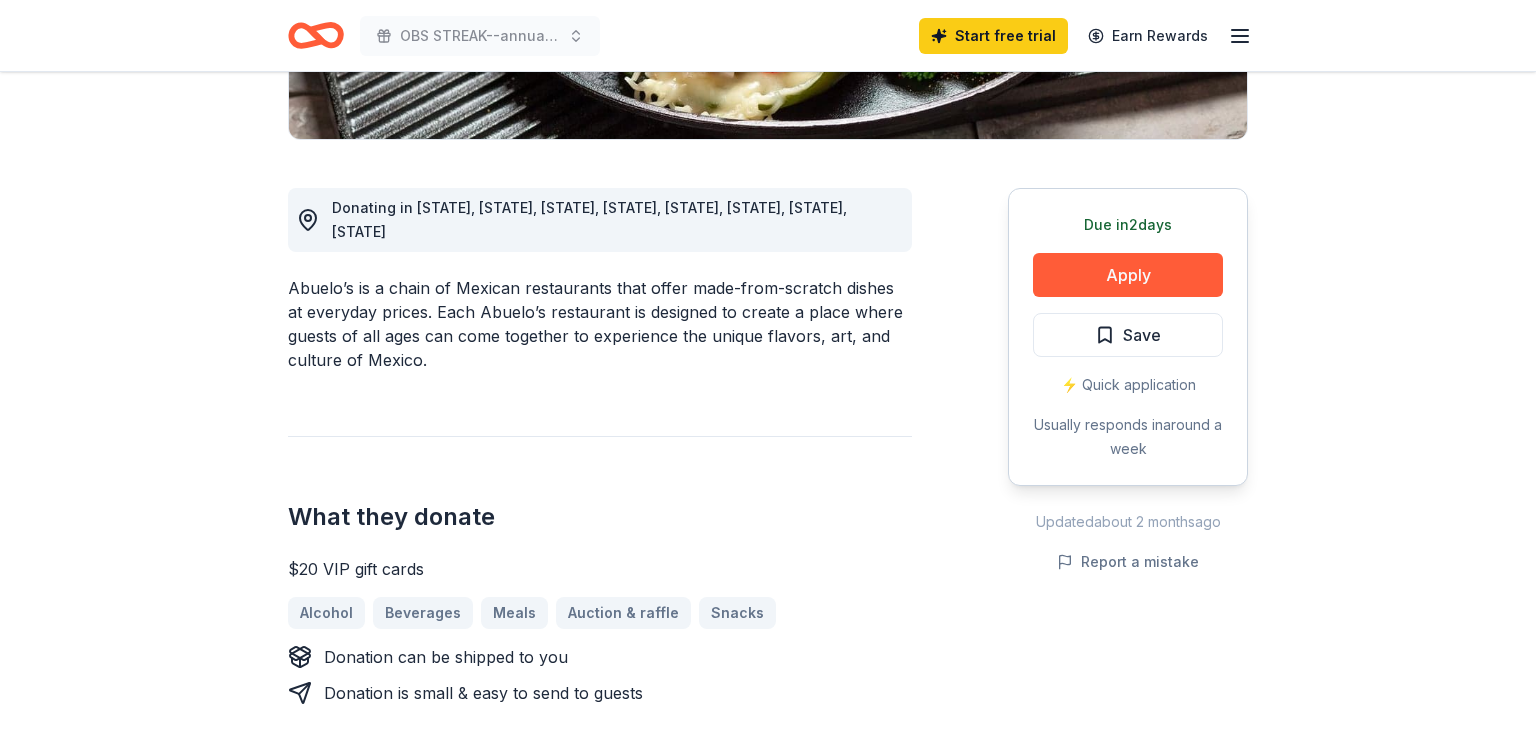scroll, scrollTop: 488, scrollLeft: 0, axis: vertical 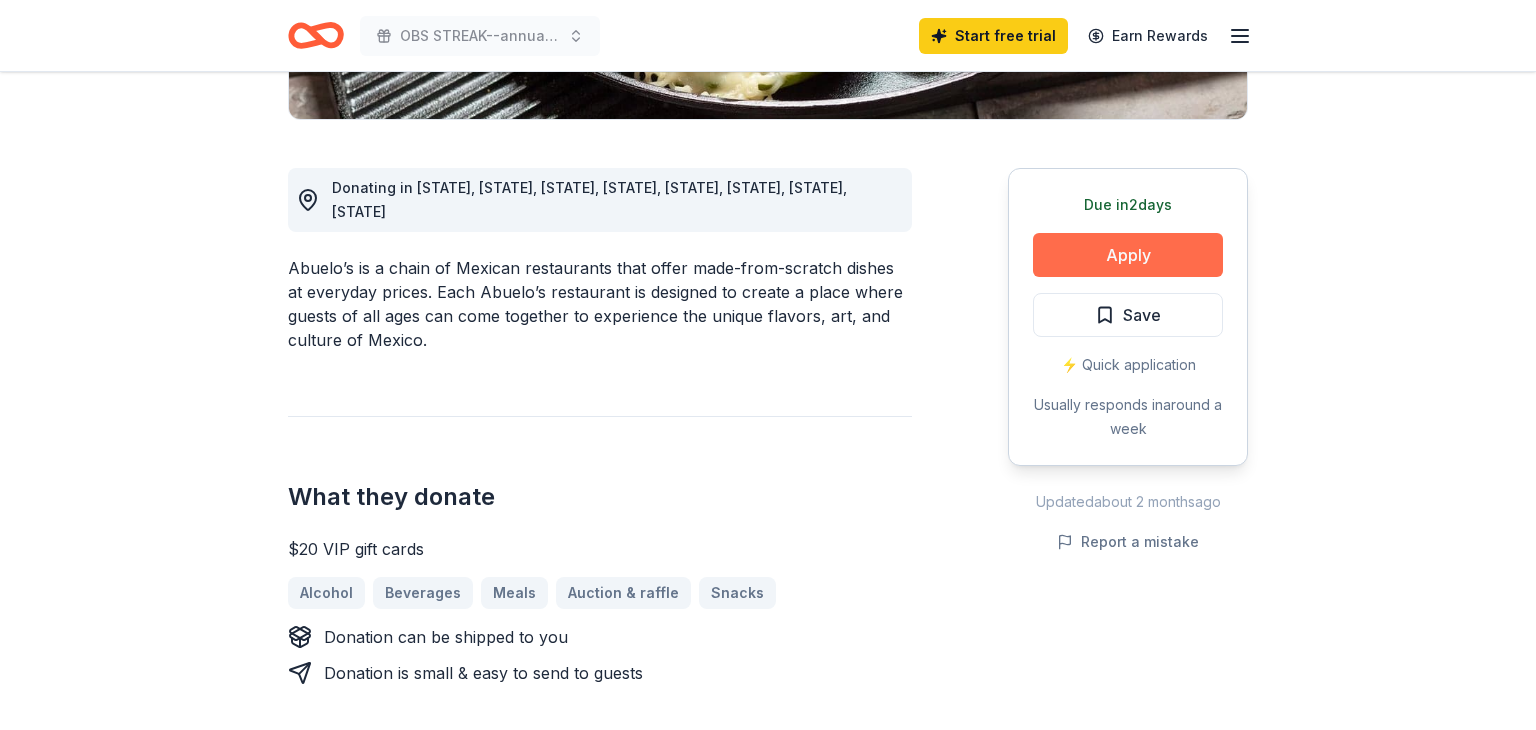 click on "Apply" at bounding box center (1128, 255) 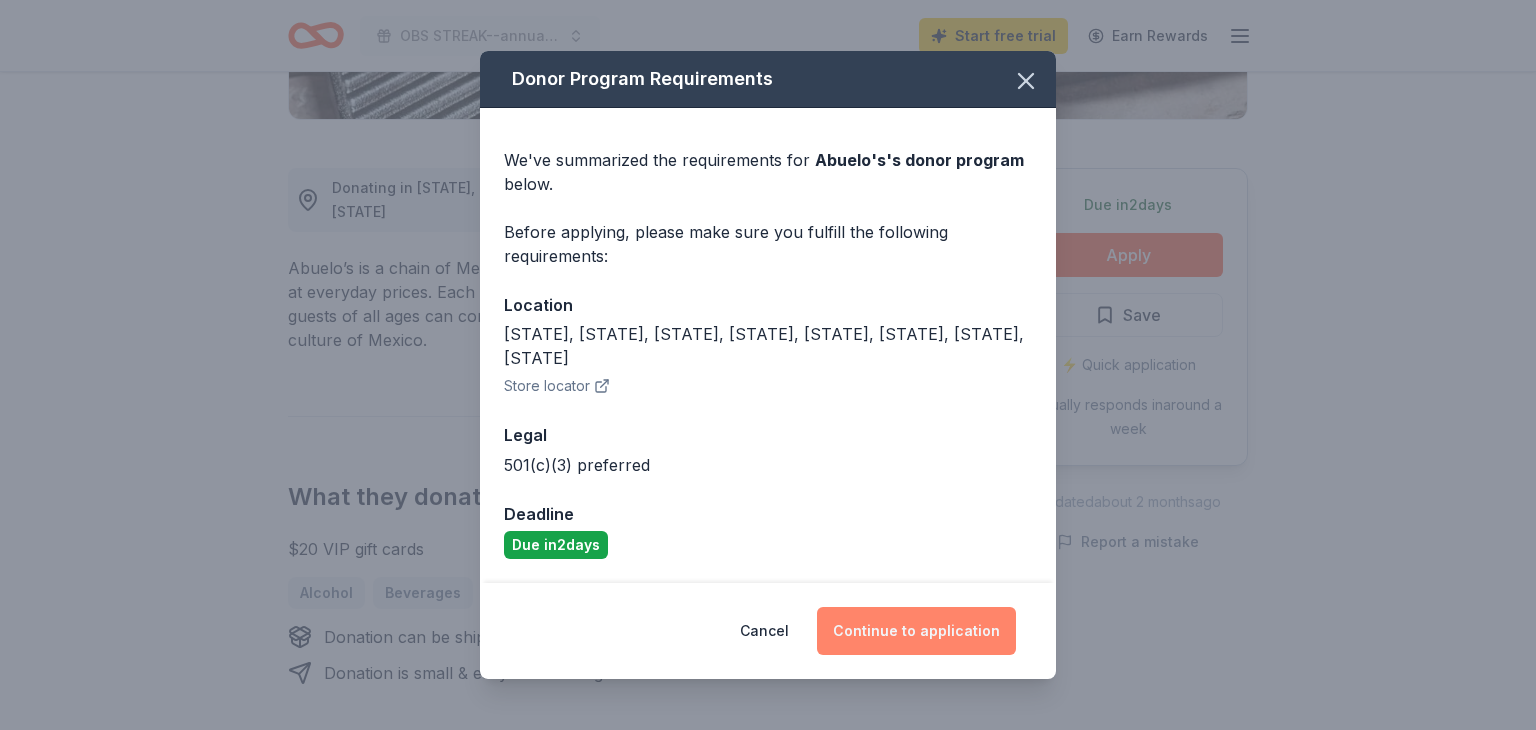 click on "Continue to application" at bounding box center [916, 631] 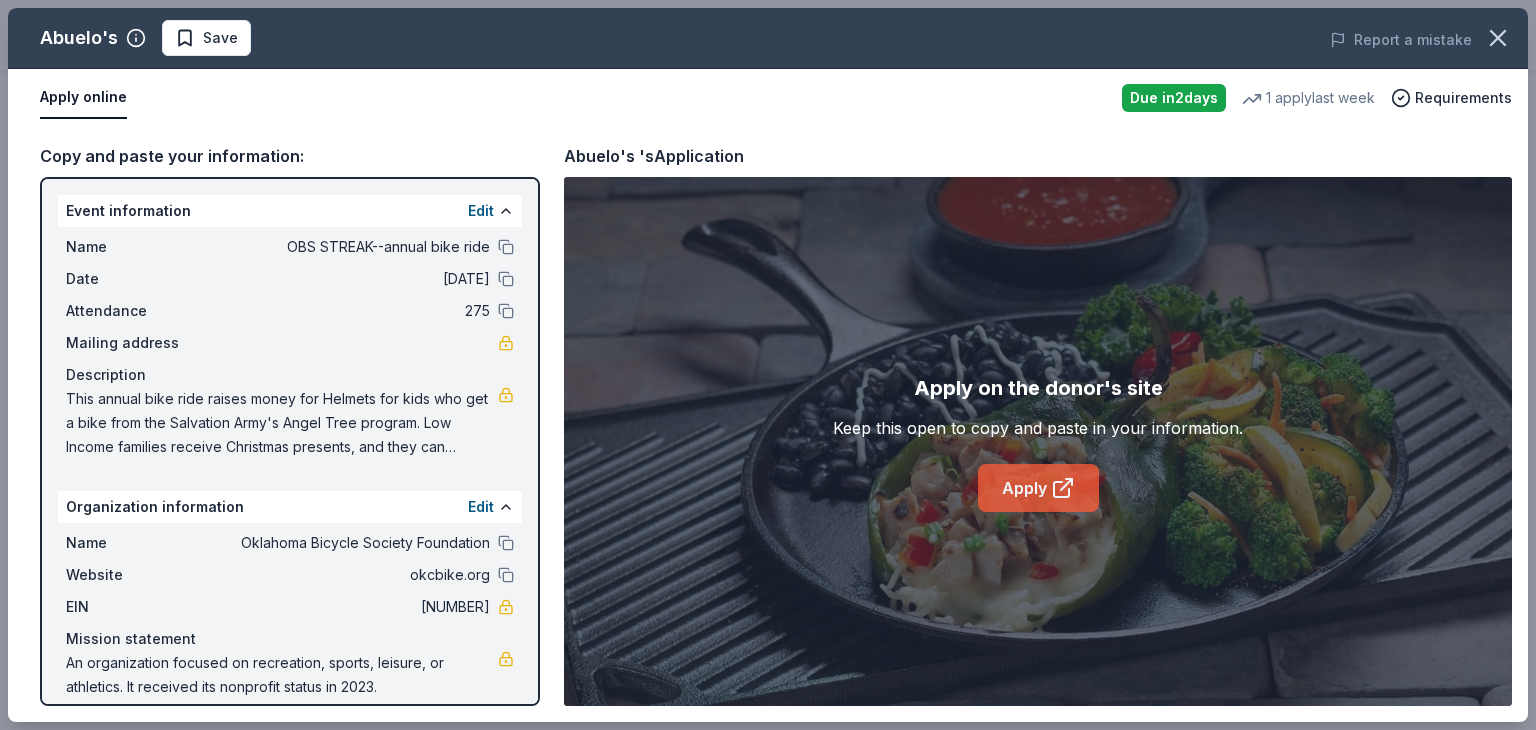 click on "Apply" at bounding box center [1038, 488] 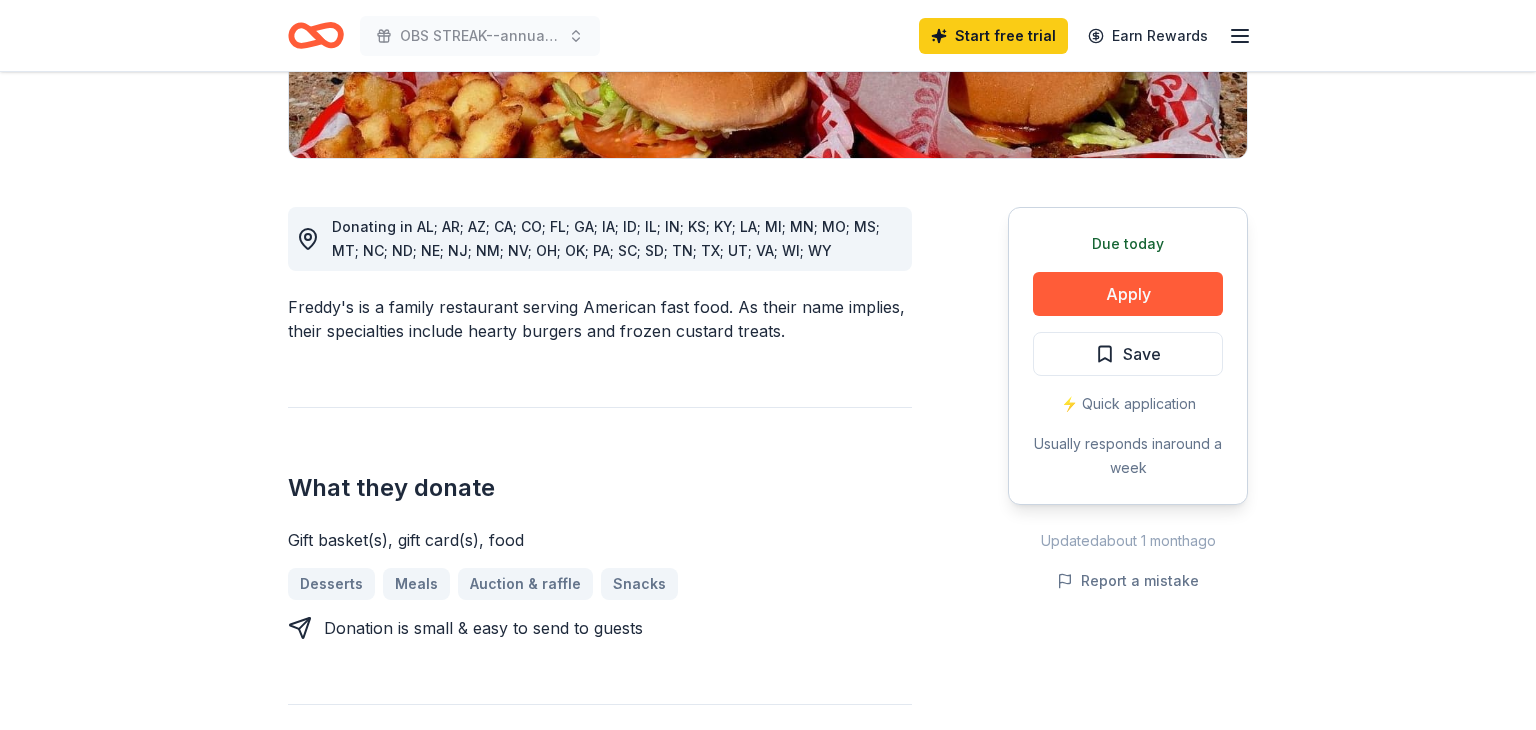 scroll, scrollTop: 451, scrollLeft: 0, axis: vertical 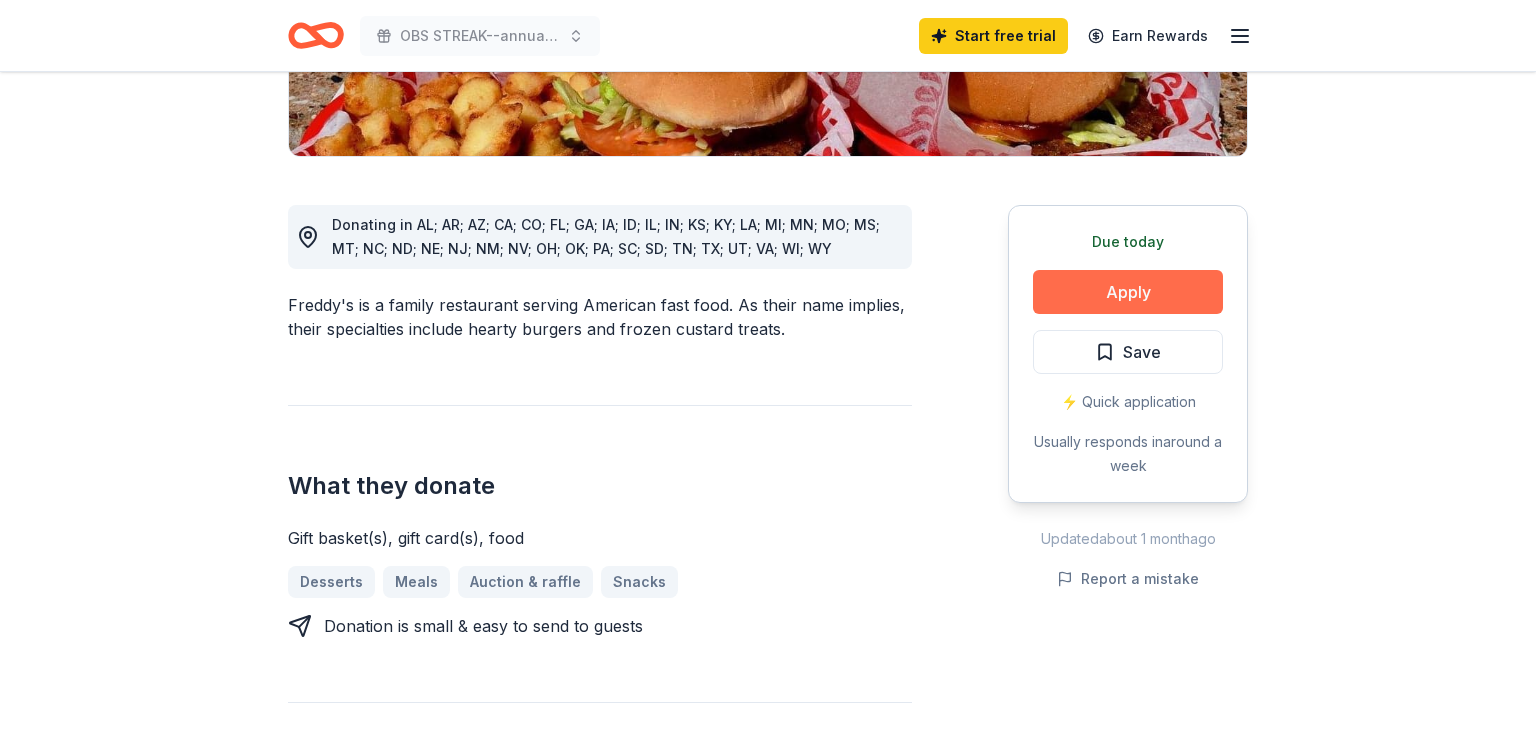 click on "Apply" at bounding box center [1128, 292] 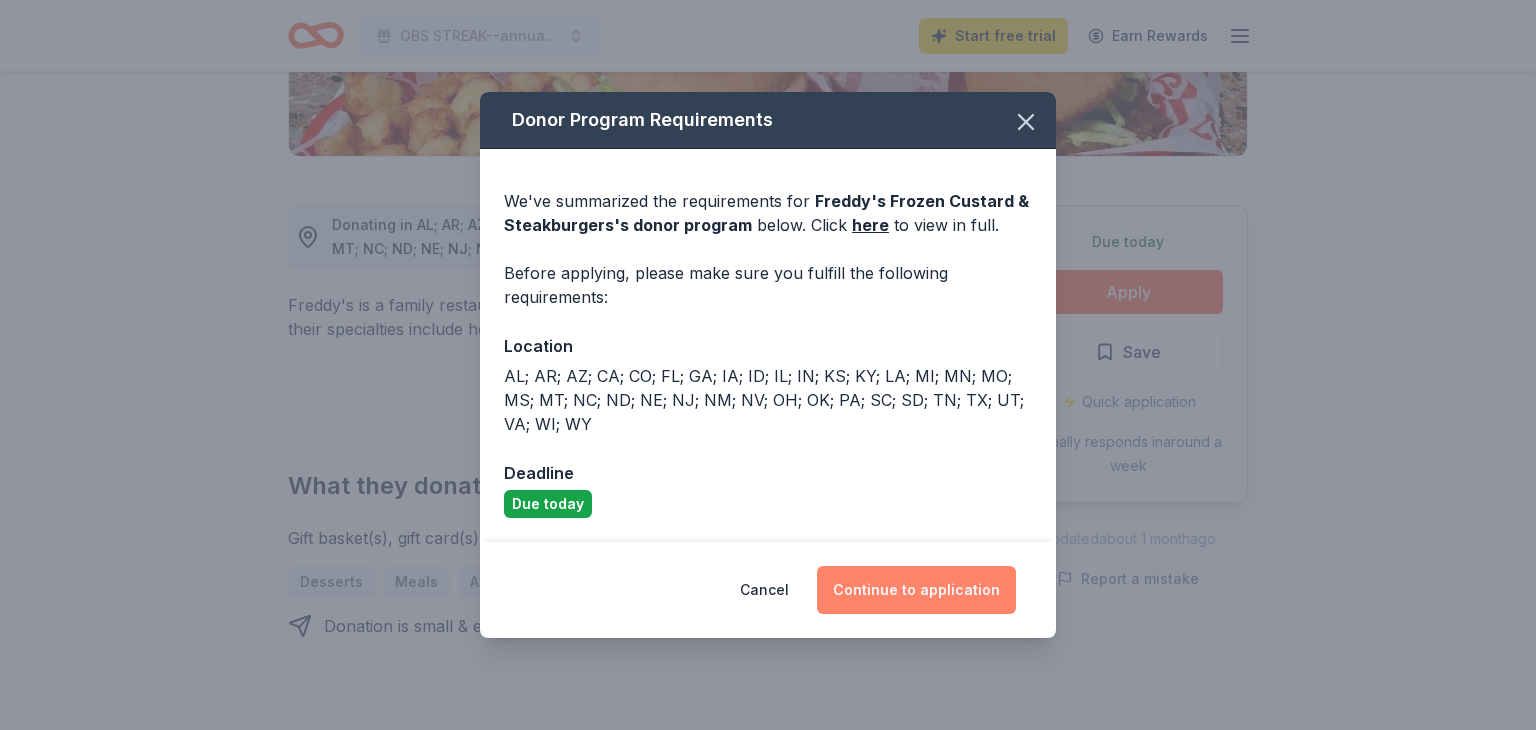 click on "Continue to application" at bounding box center (916, 590) 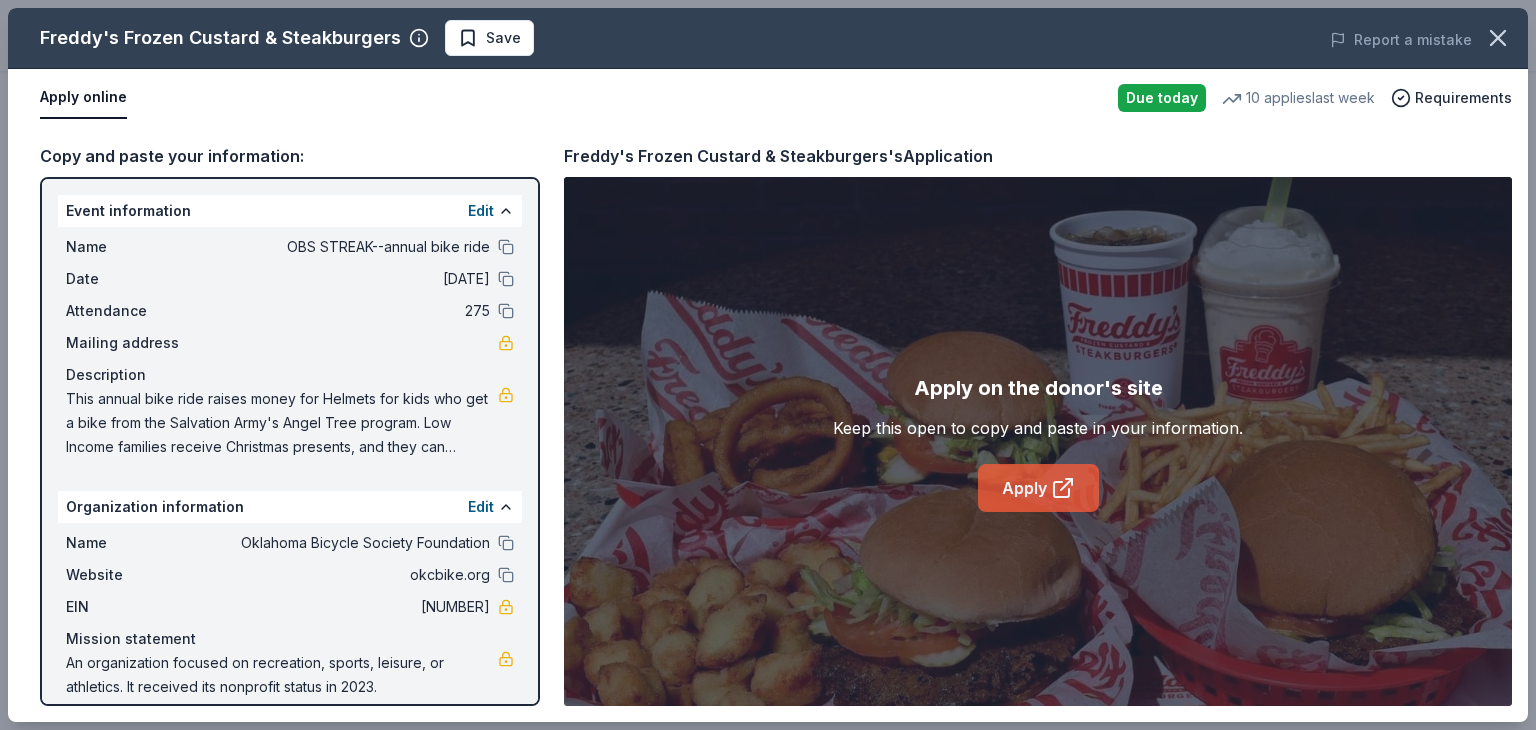 click on "Apply" at bounding box center (1038, 488) 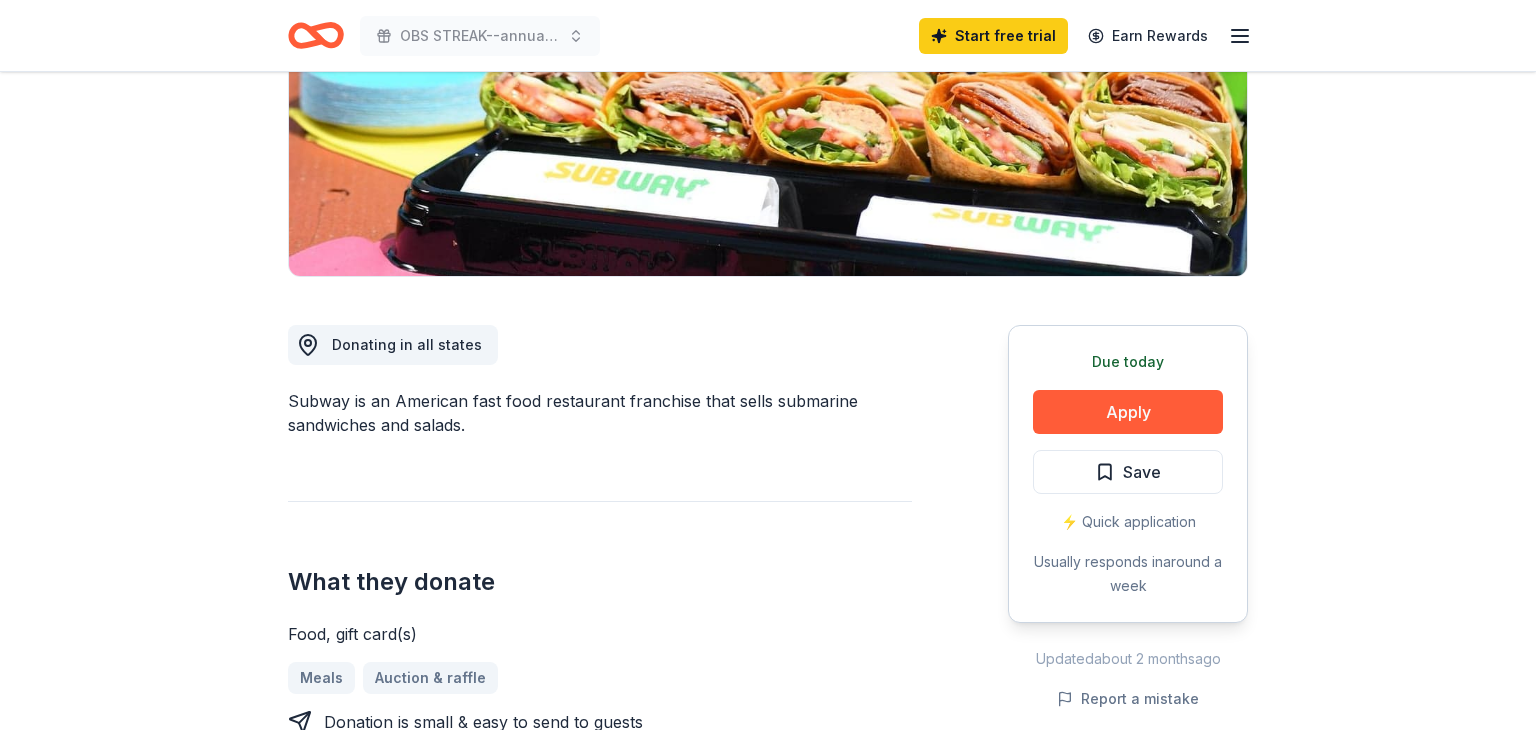 scroll, scrollTop: 344, scrollLeft: 0, axis: vertical 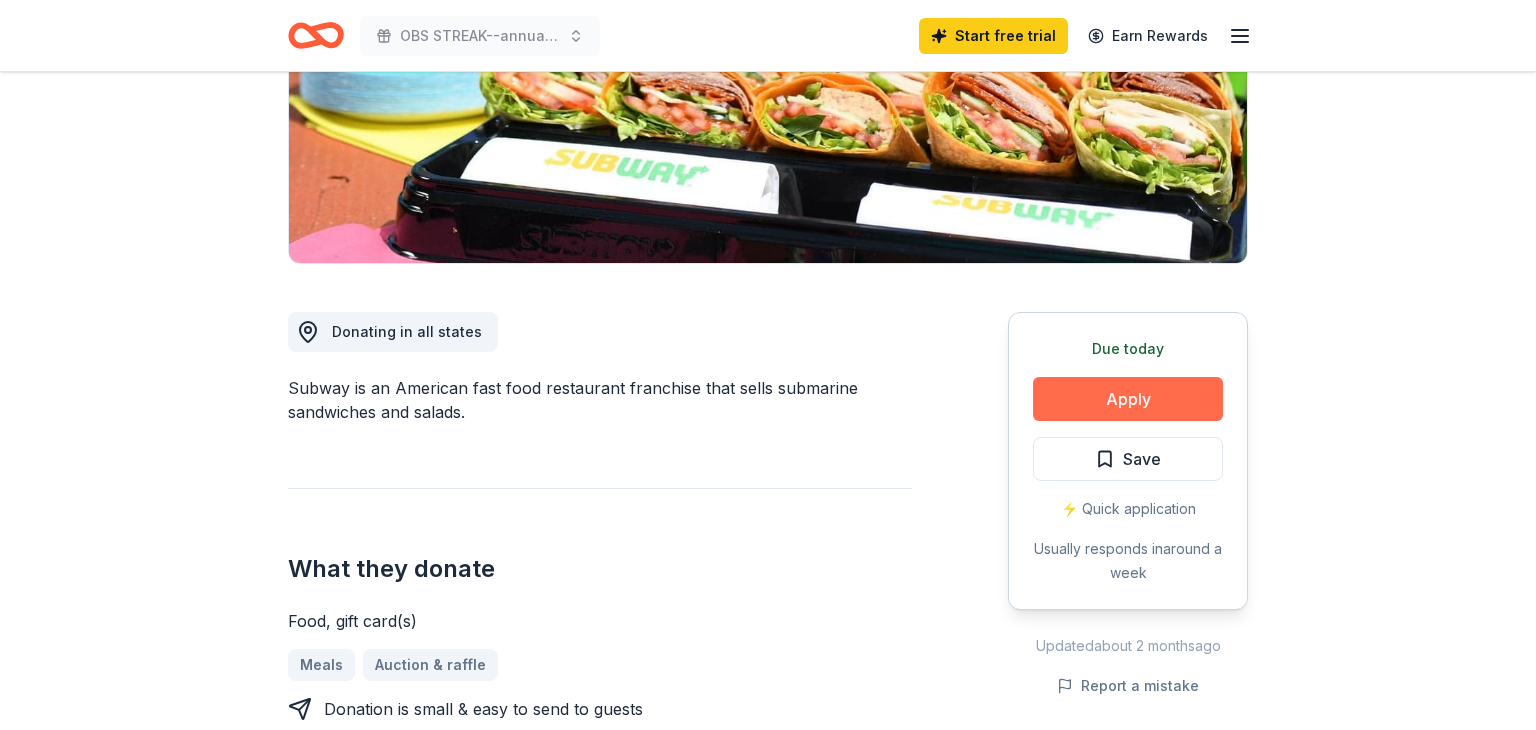 click on "Apply" at bounding box center (1128, 399) 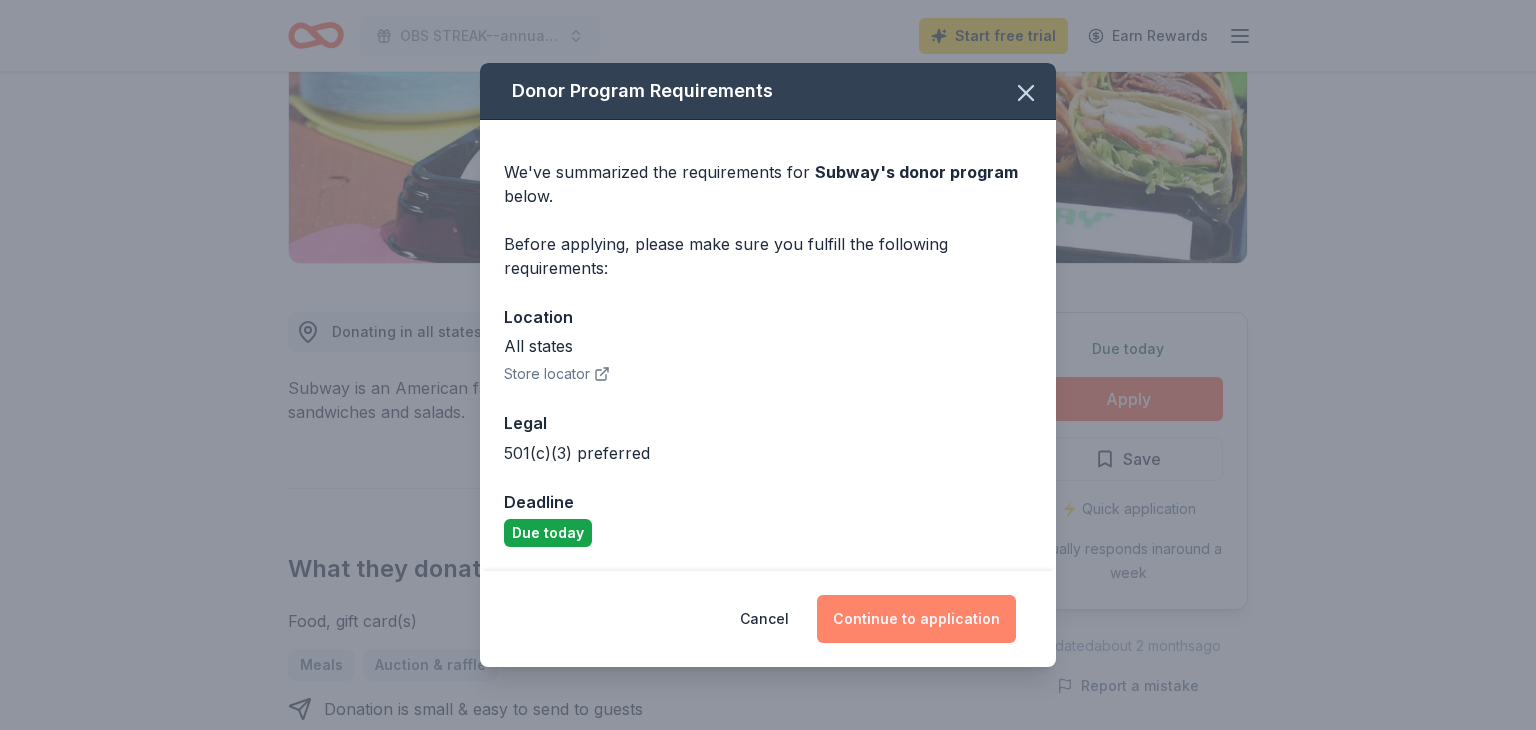 click on "Continue to application" at bounding box center (916, 619) 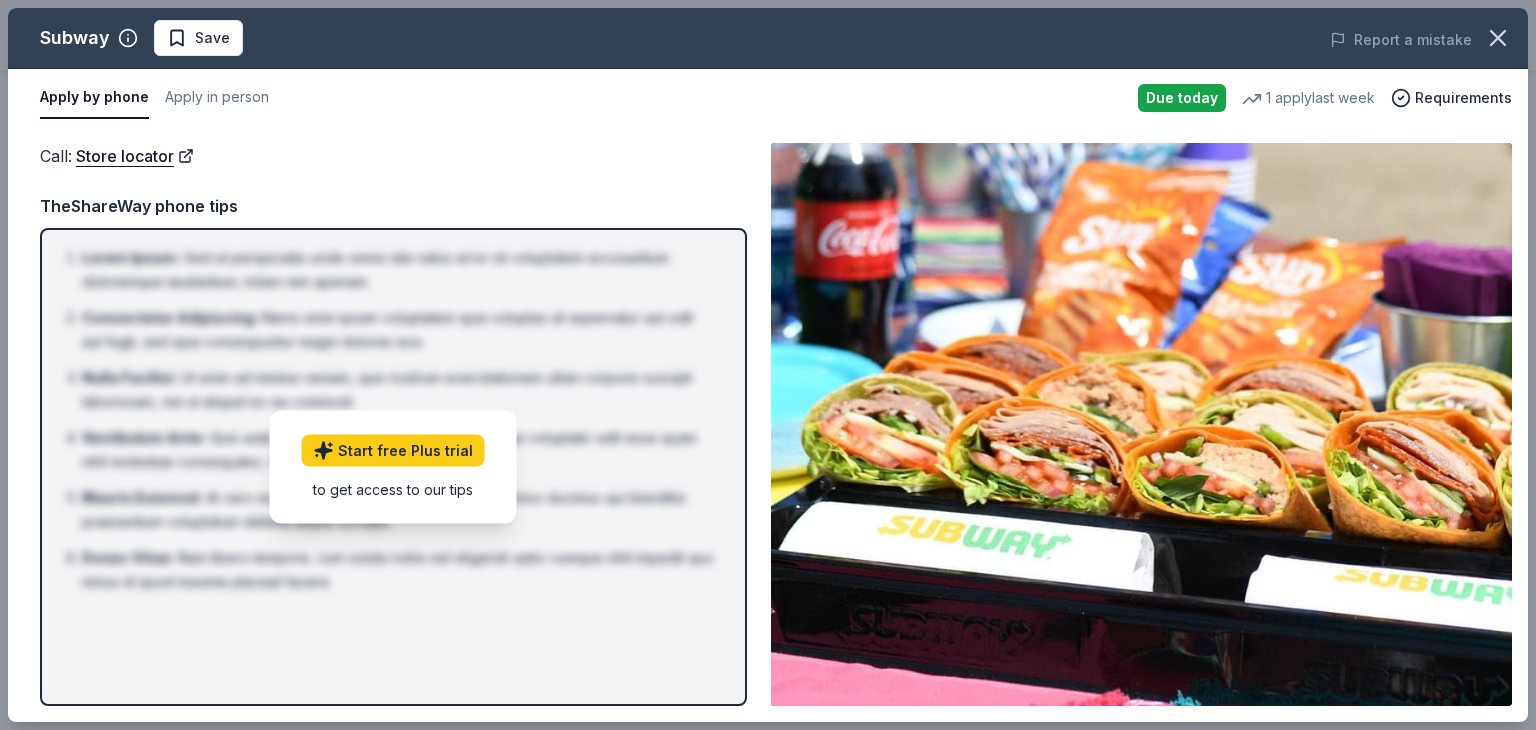click on "Due today" at bounding box center (1182, 98) 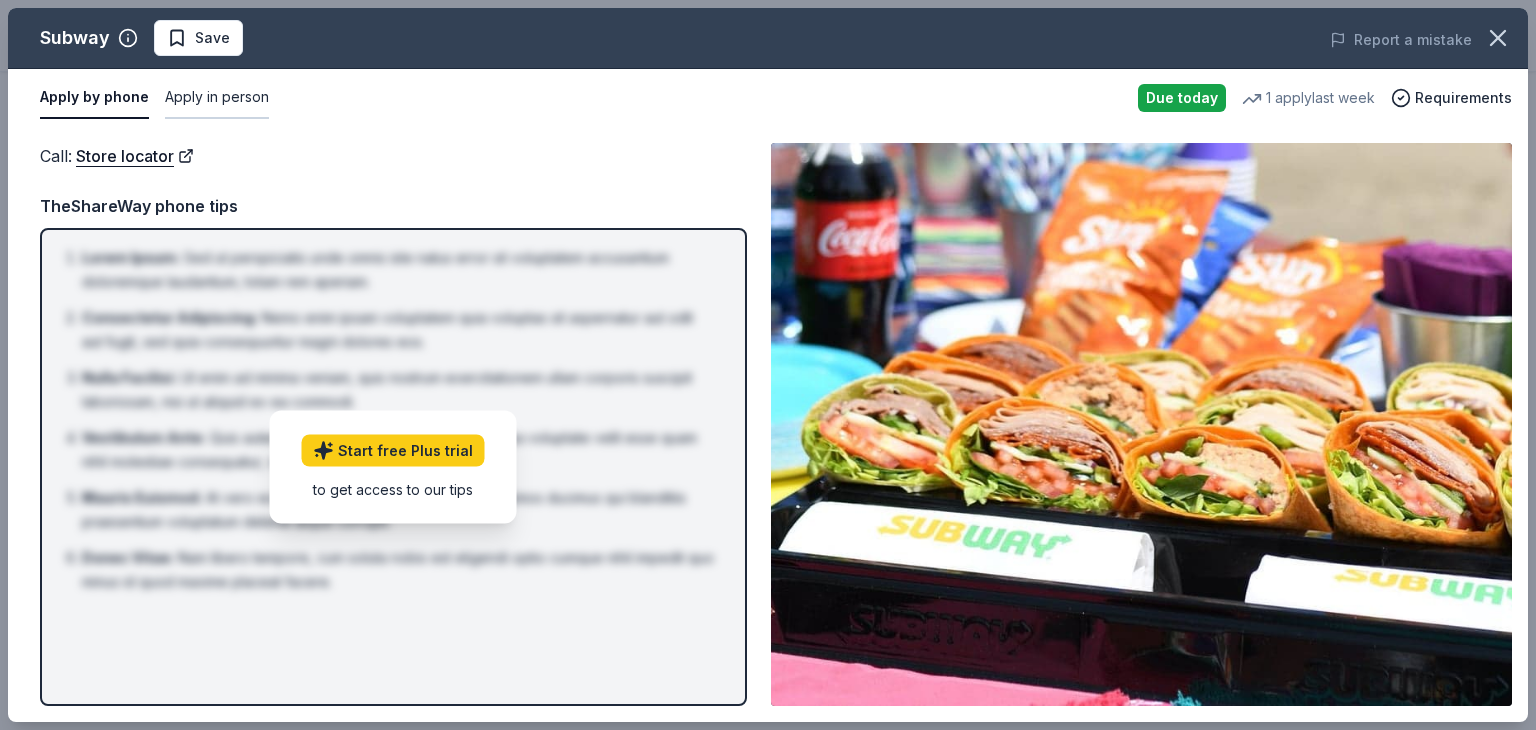 click on "Apply in person" at bounding box center (217, 98) 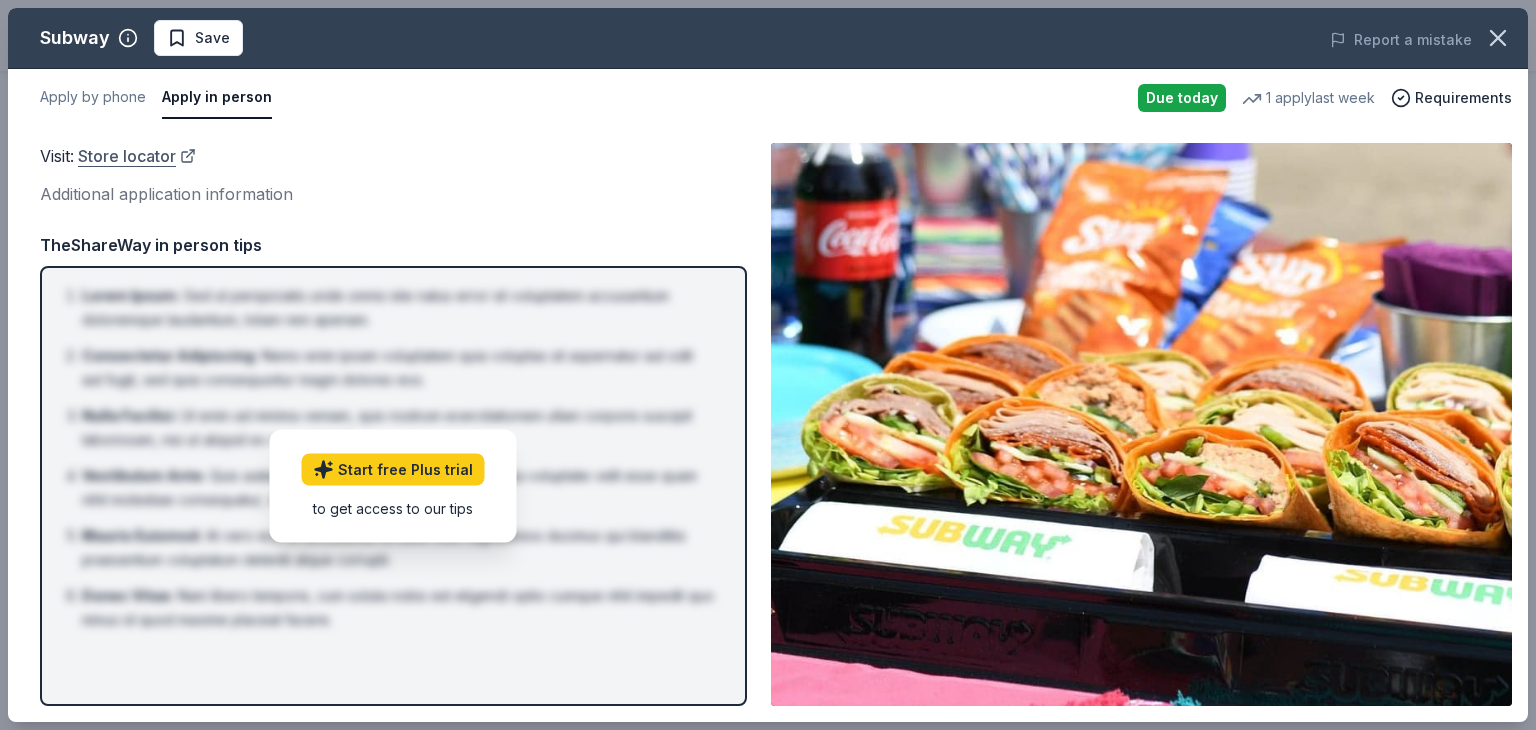 click on "Store locator" at bounding box center [137, 156] 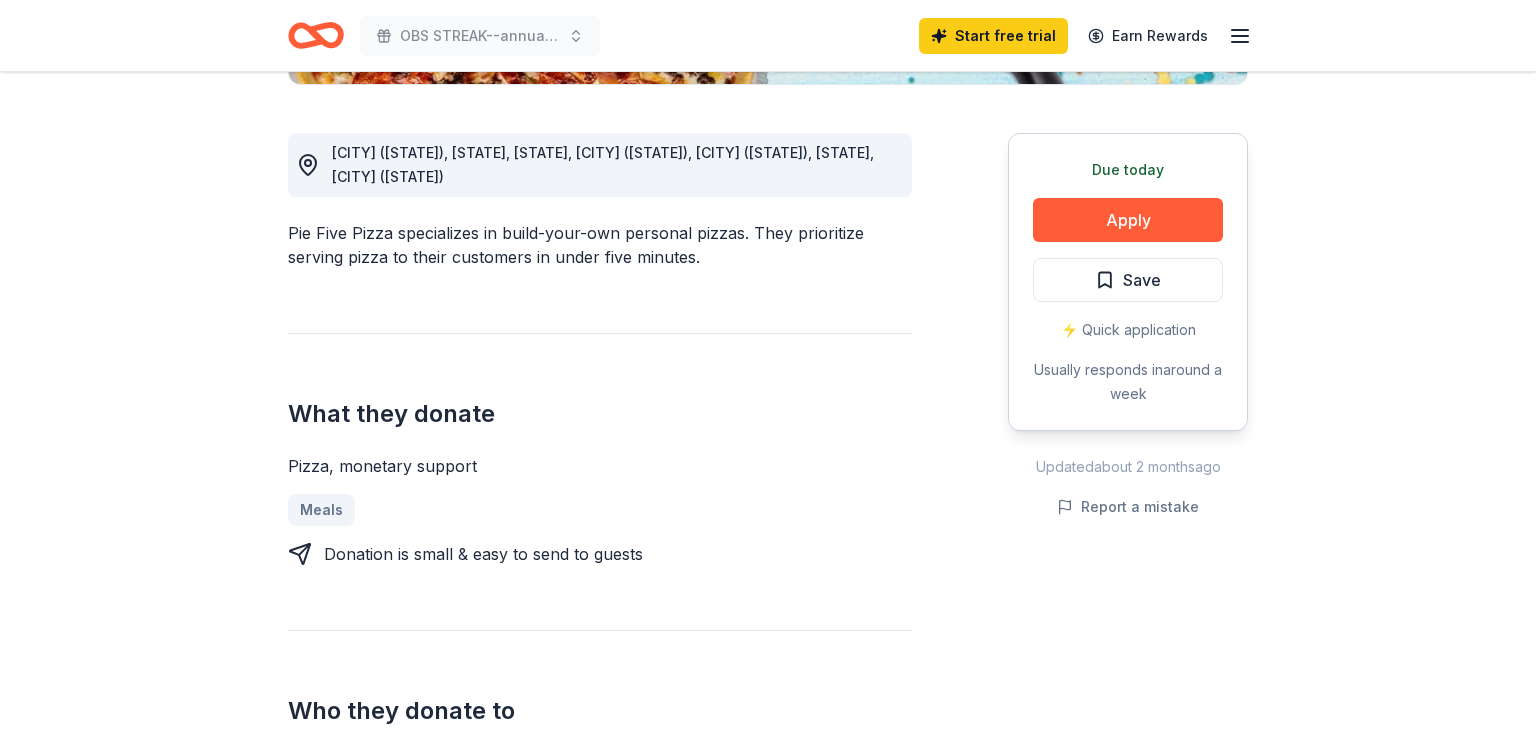 scroll, scrollTop: 529, scrollLeft: 0, axis: vertical 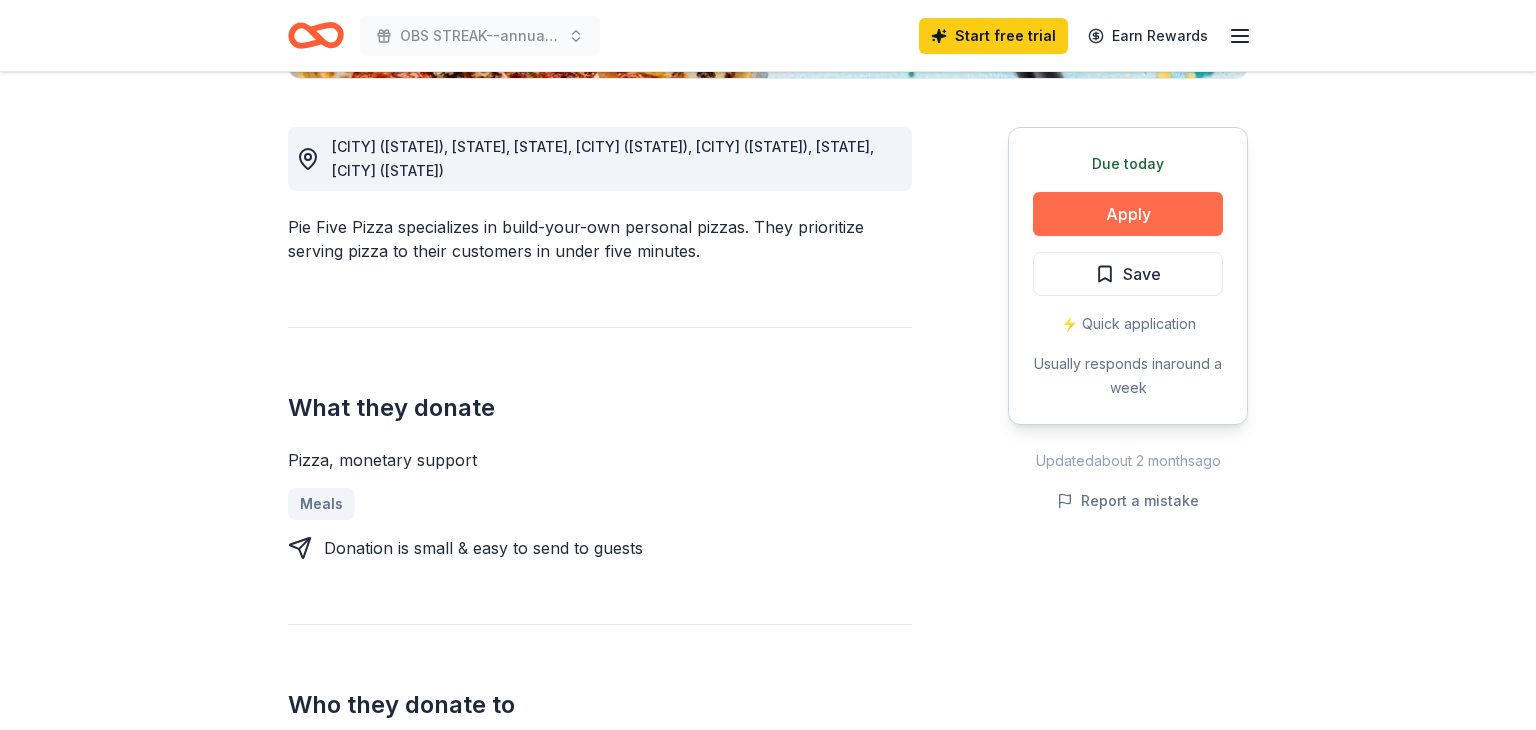 click on "Apply" at bounding box center [1128, 214] 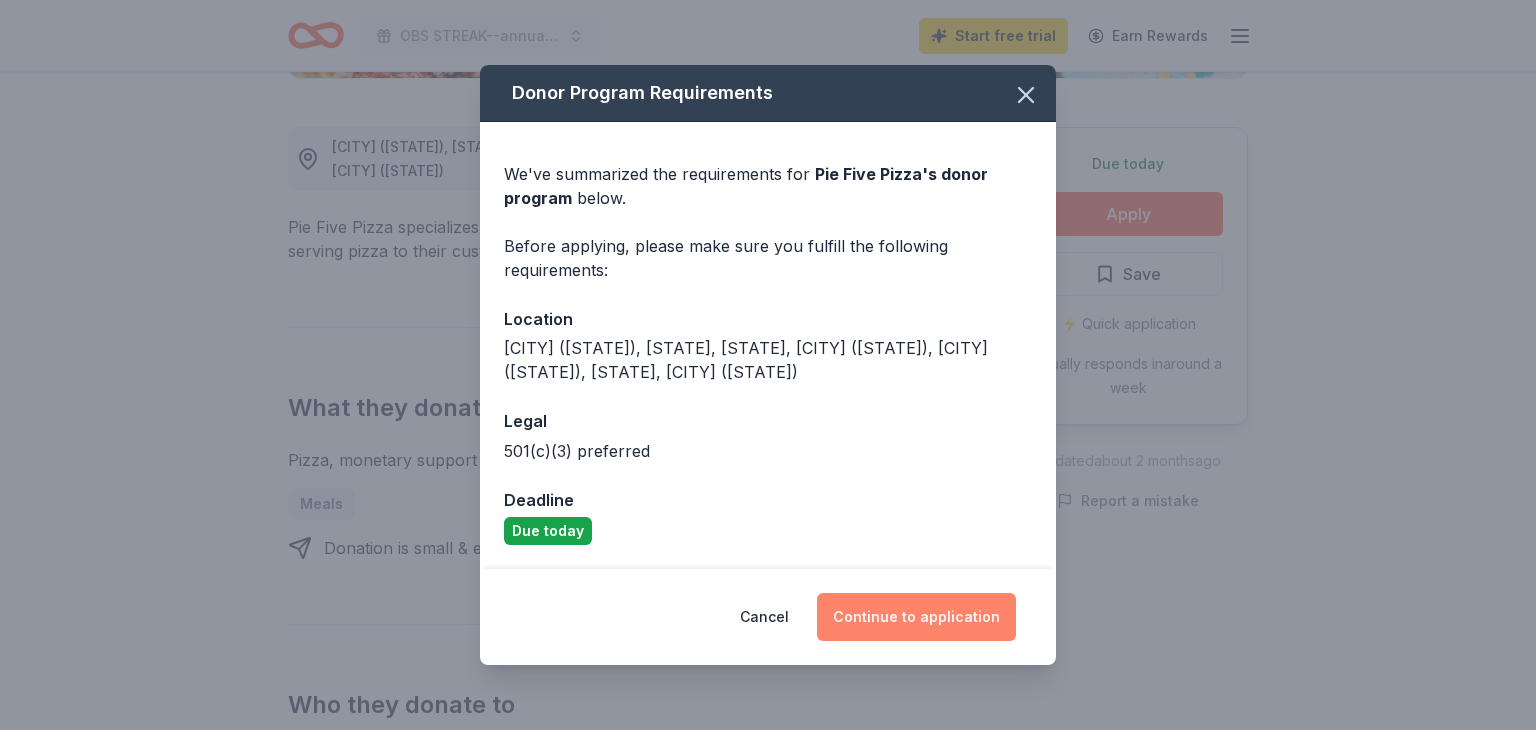 click on "Continue to application" at bounding box center [916, 617] 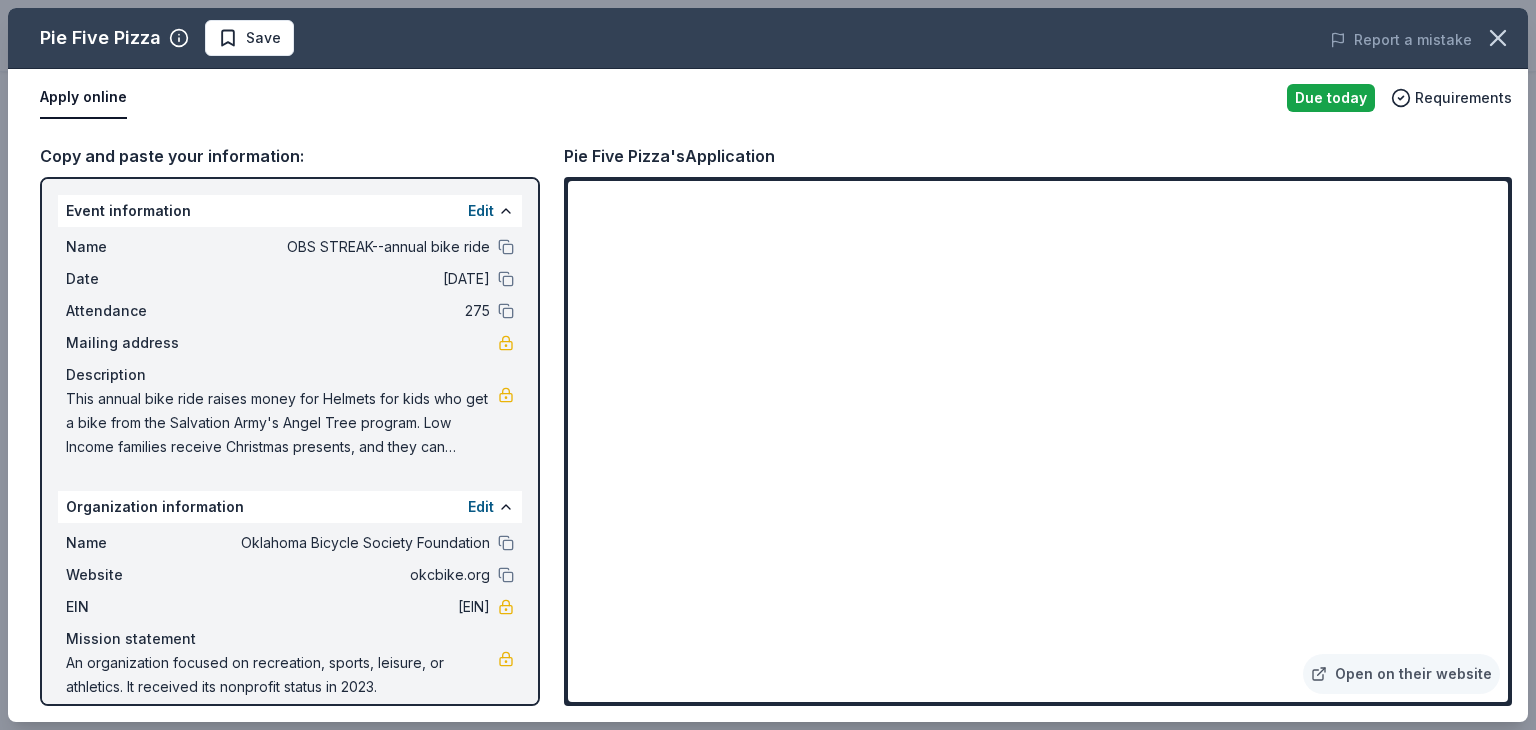 click on "Due today" at bounding box center (1331, 98) 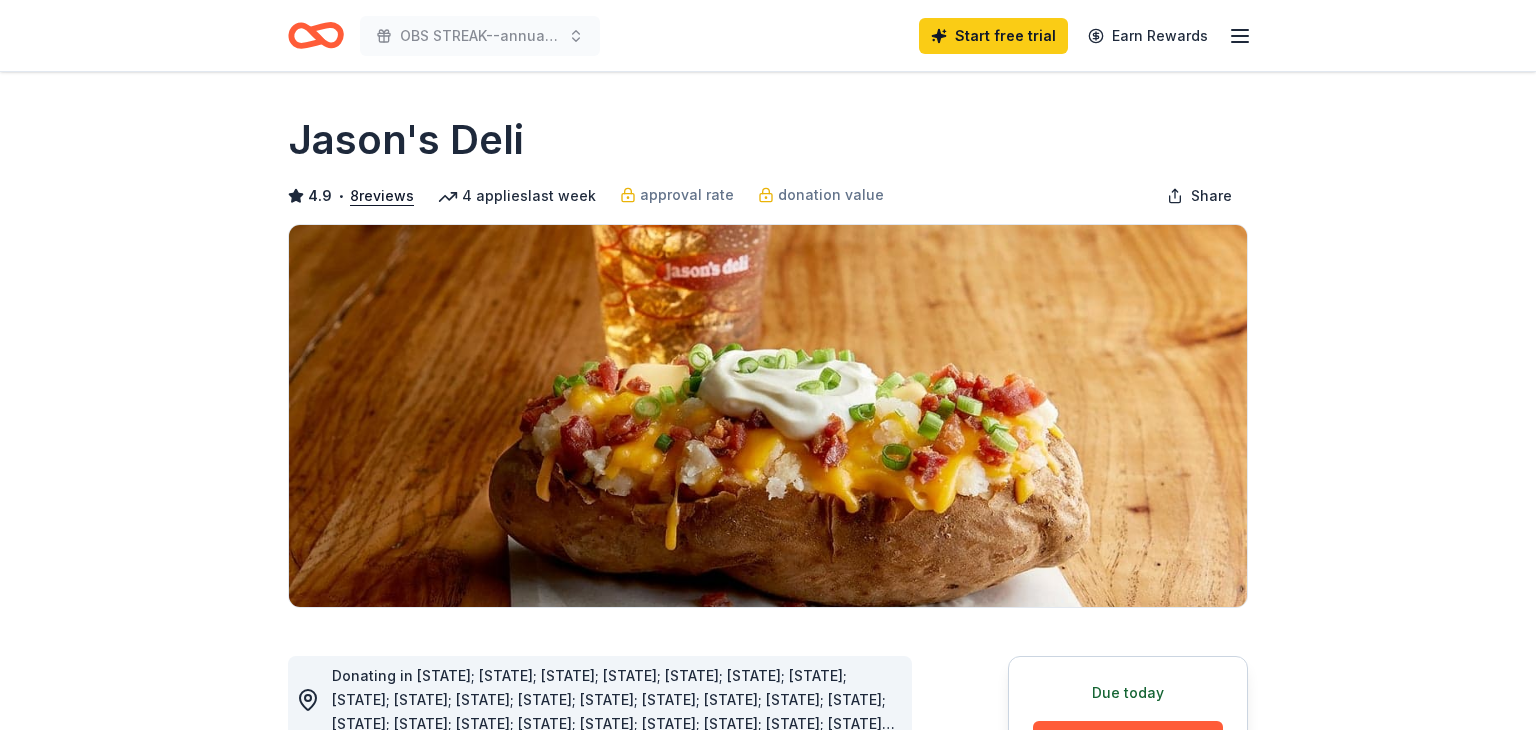 scroll, scrollTop: 0, scrollLeft: 0, axis: both 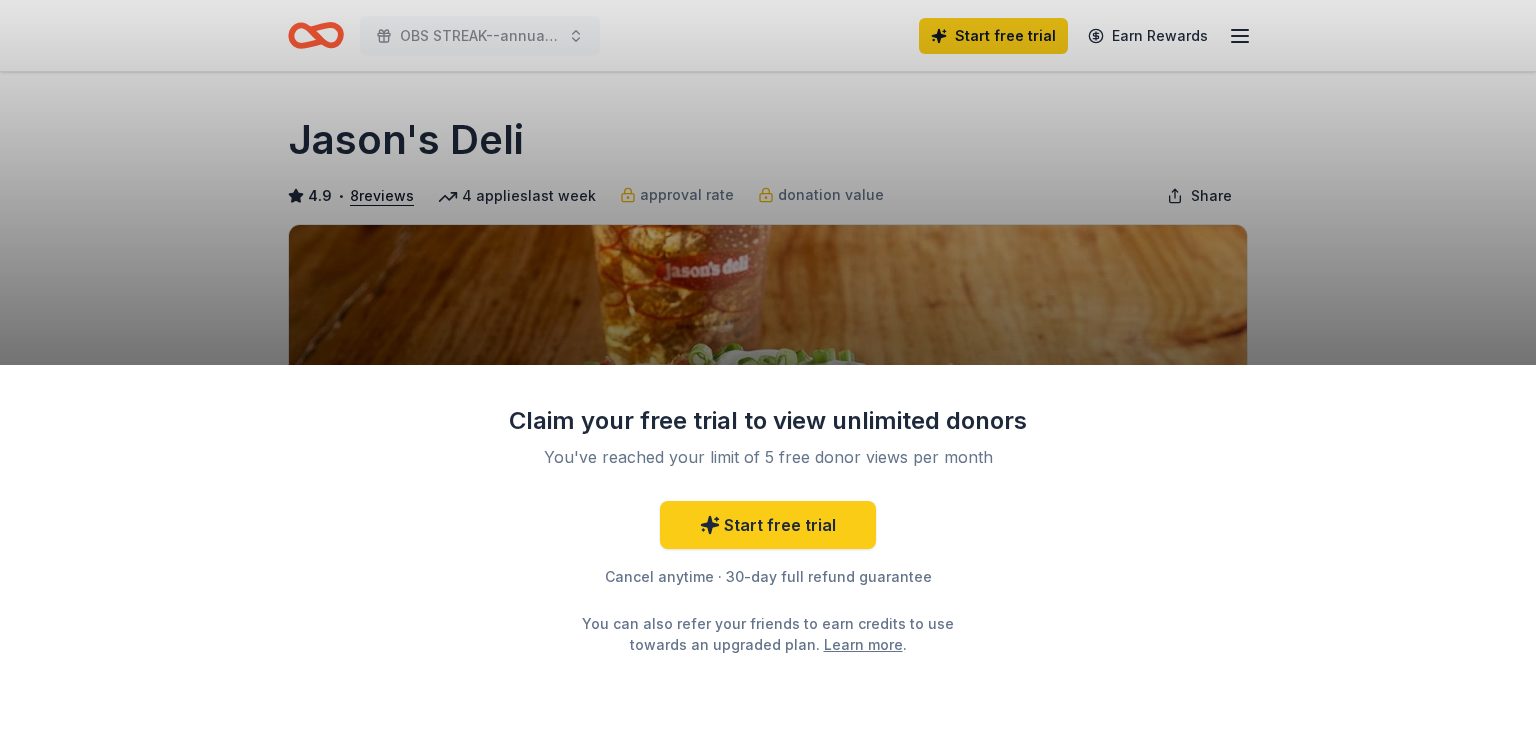 click on "Claim your free trial to view unlimited donors You've reached your limit of 5 free donor views per month Start free  trial Cancel anytime · 30-day full refund guarantee You can also refer your friends to earn credits to use towards an upgraded plan.   Learn more ." at bounding box center [768, 365] 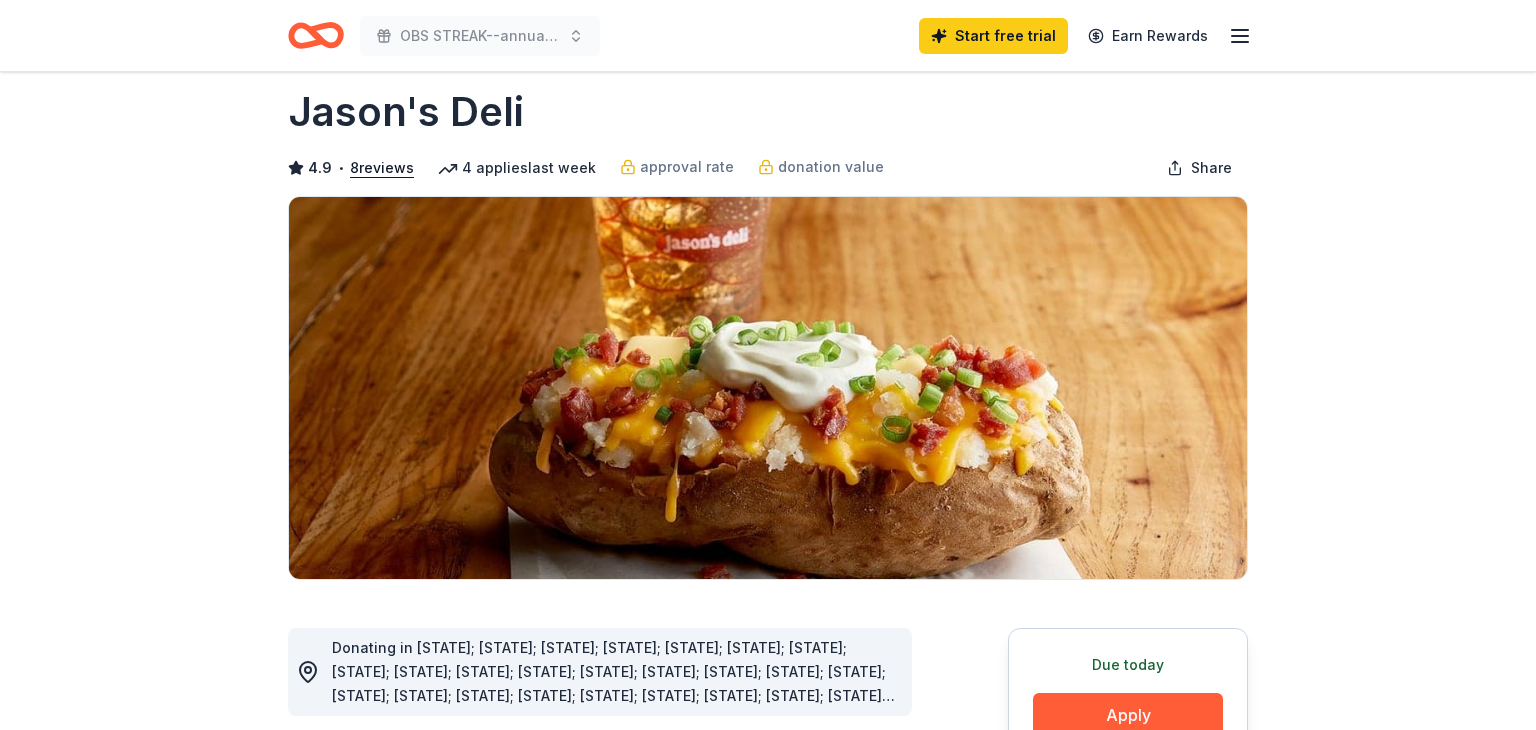 scroll, scrollTop: 106, scrollLeft: 0, axis: vertical 